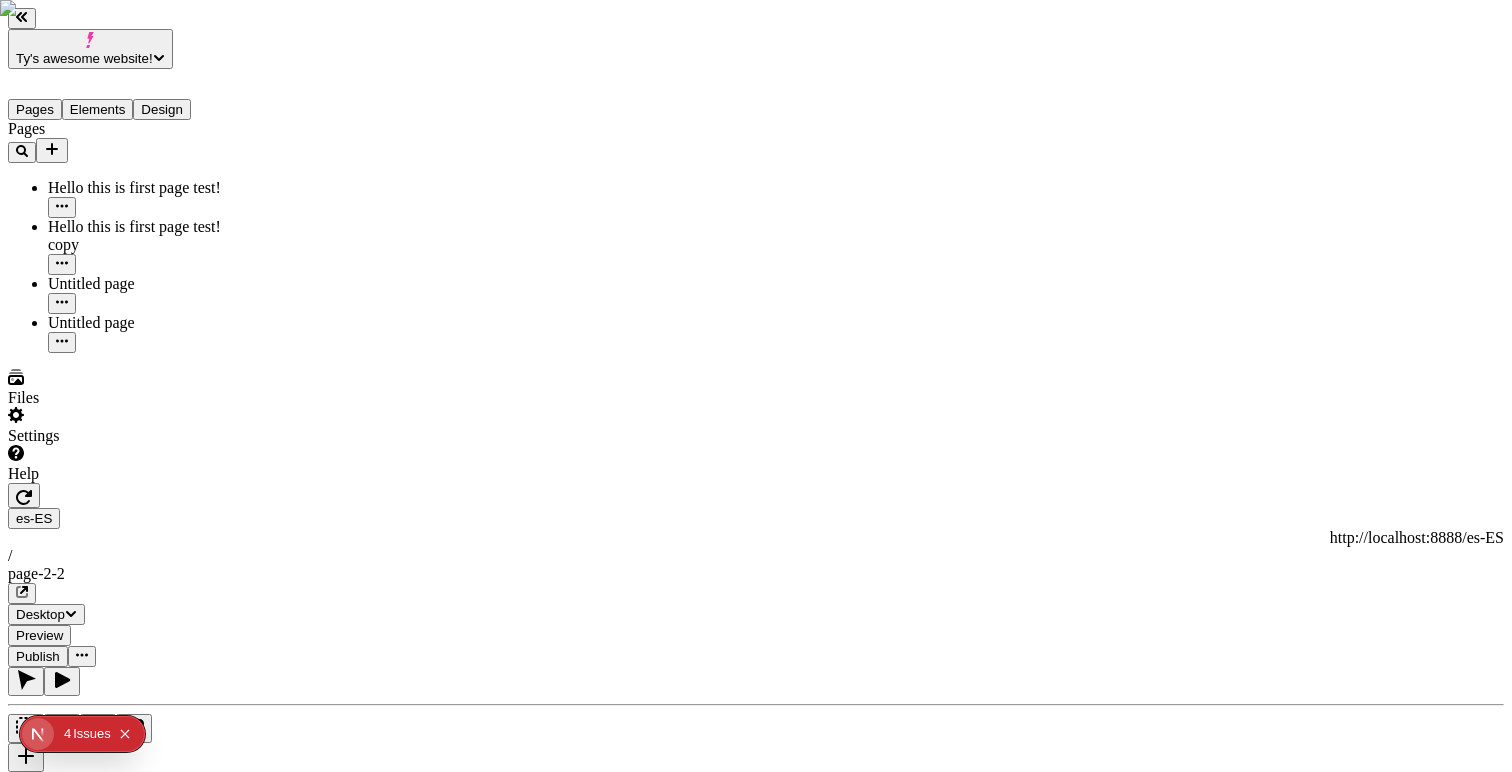 scroll, scrollTop: 0, scrollLeft: 0, axis: both 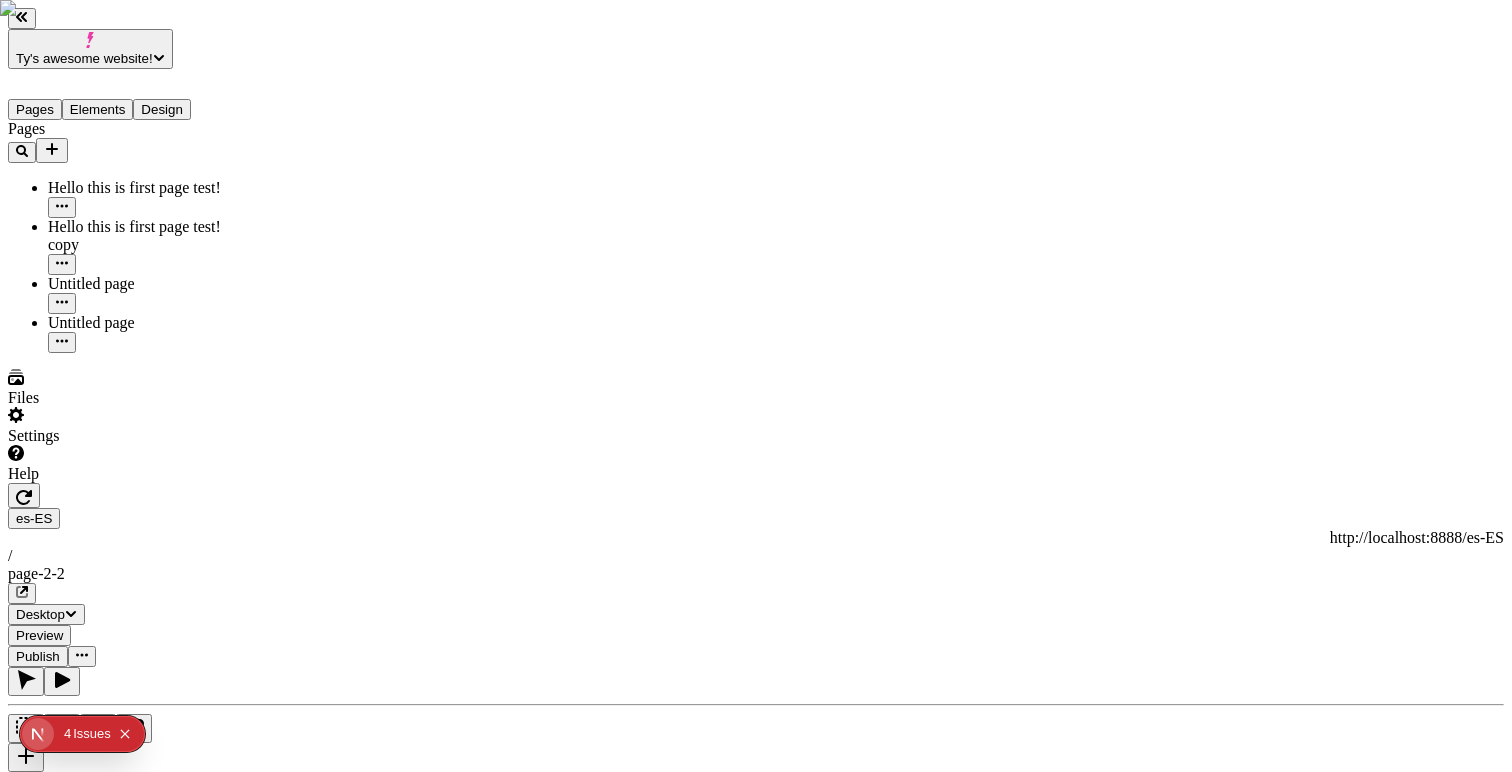 click on "Desktop" at bounding box center [46, 614] 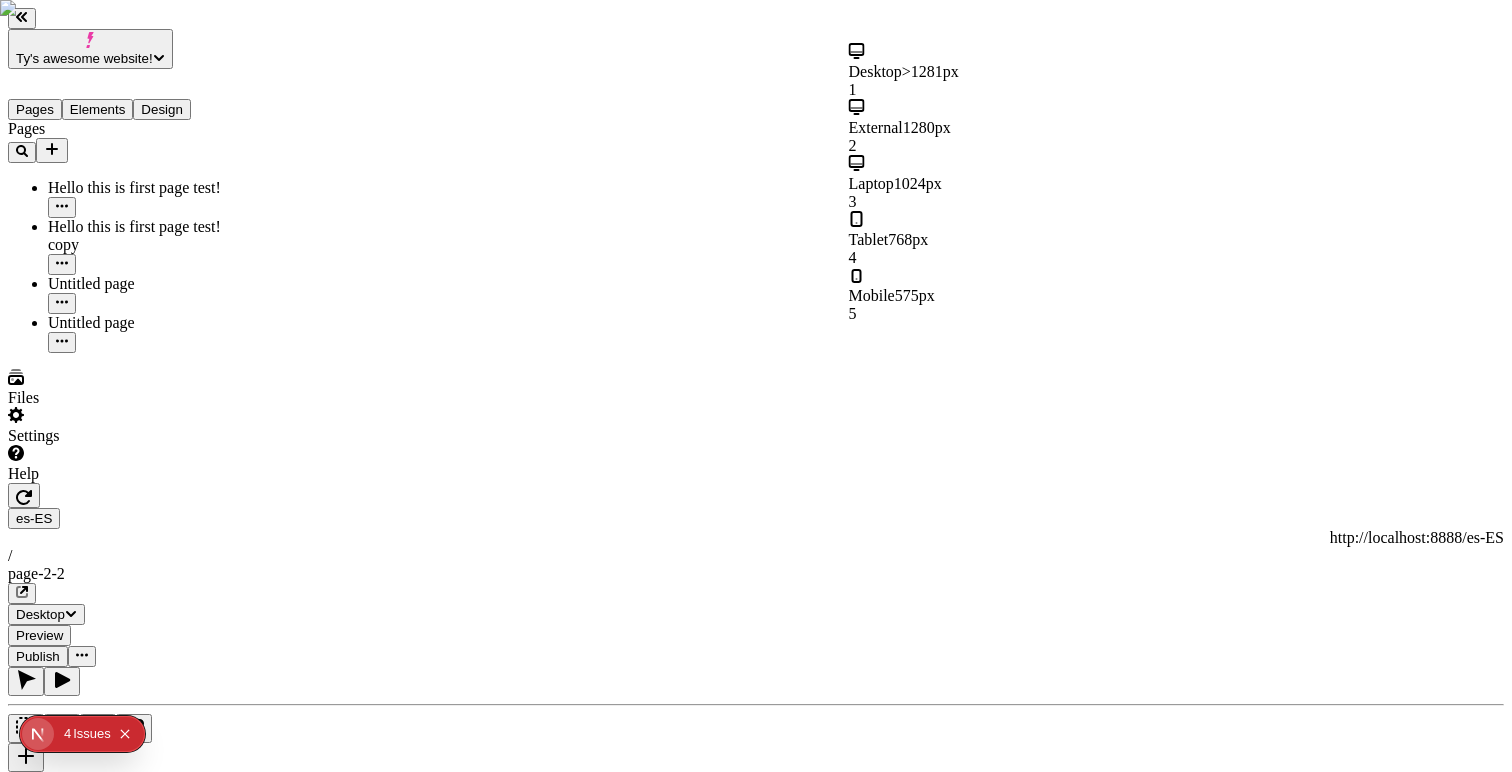 click on "Tablet 768px 4" at bounding box center [969, 239] 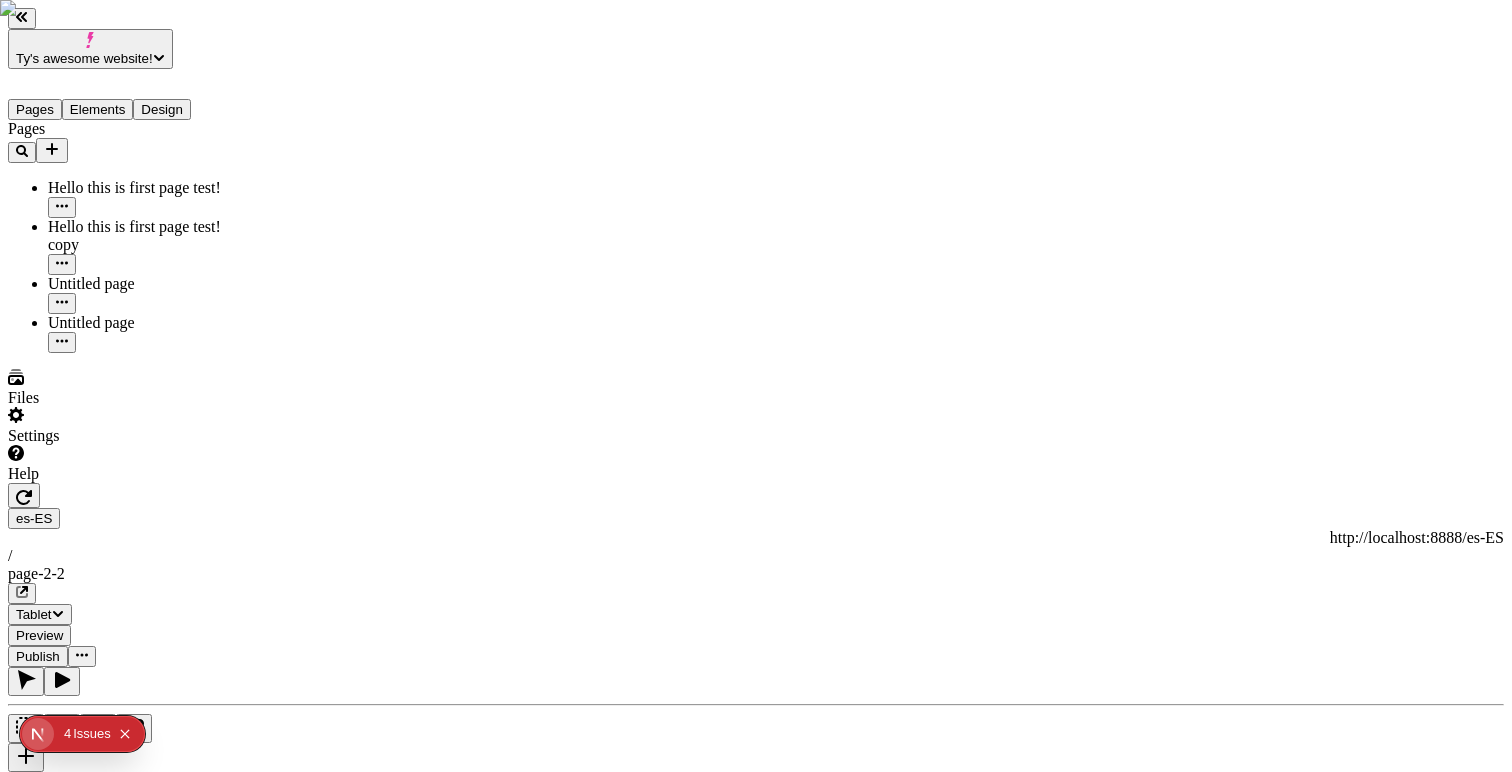 scroll, scrollTop: 0, scrollLeft: 0, axis: both 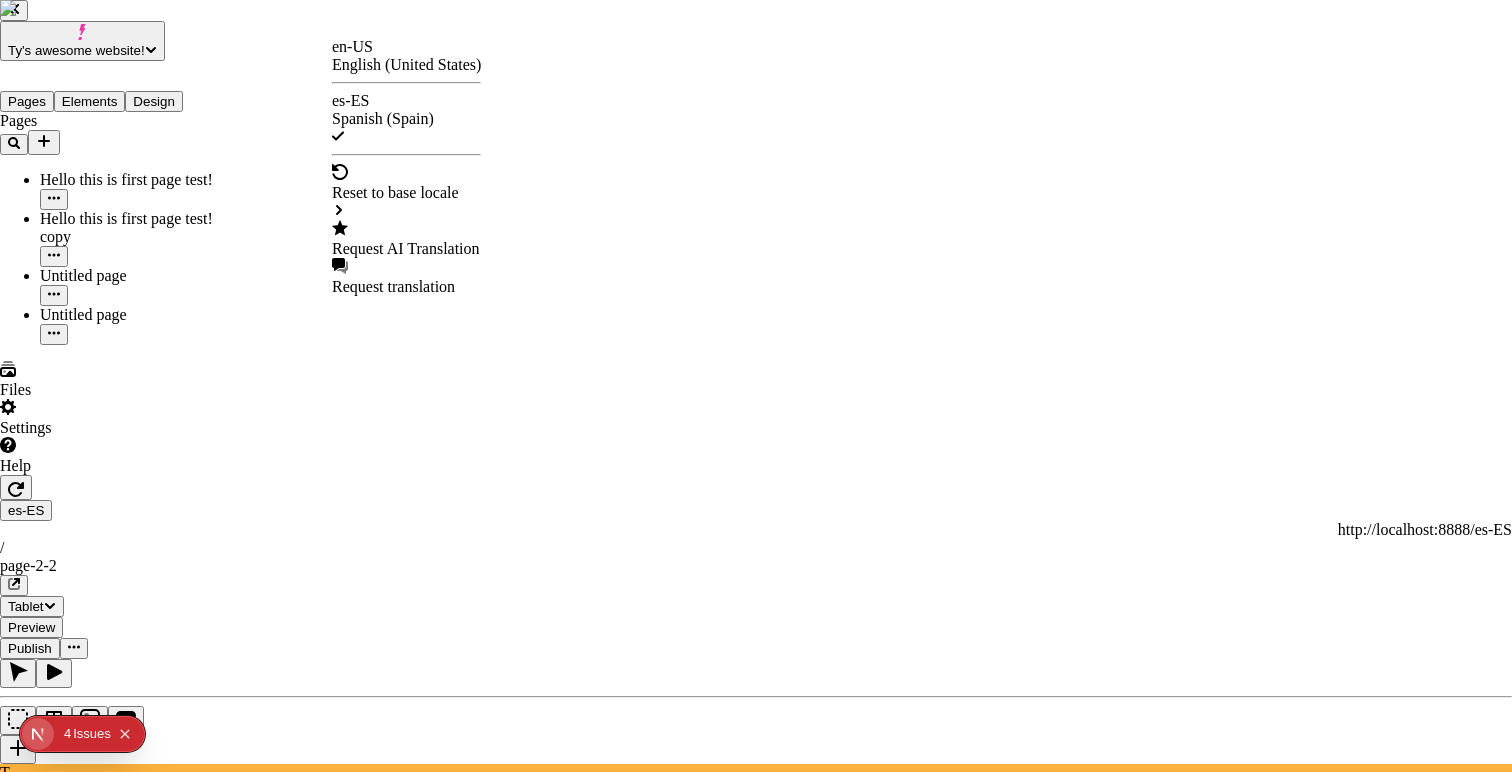 click on "Request AI Translation" at bounding box center [406, 249] 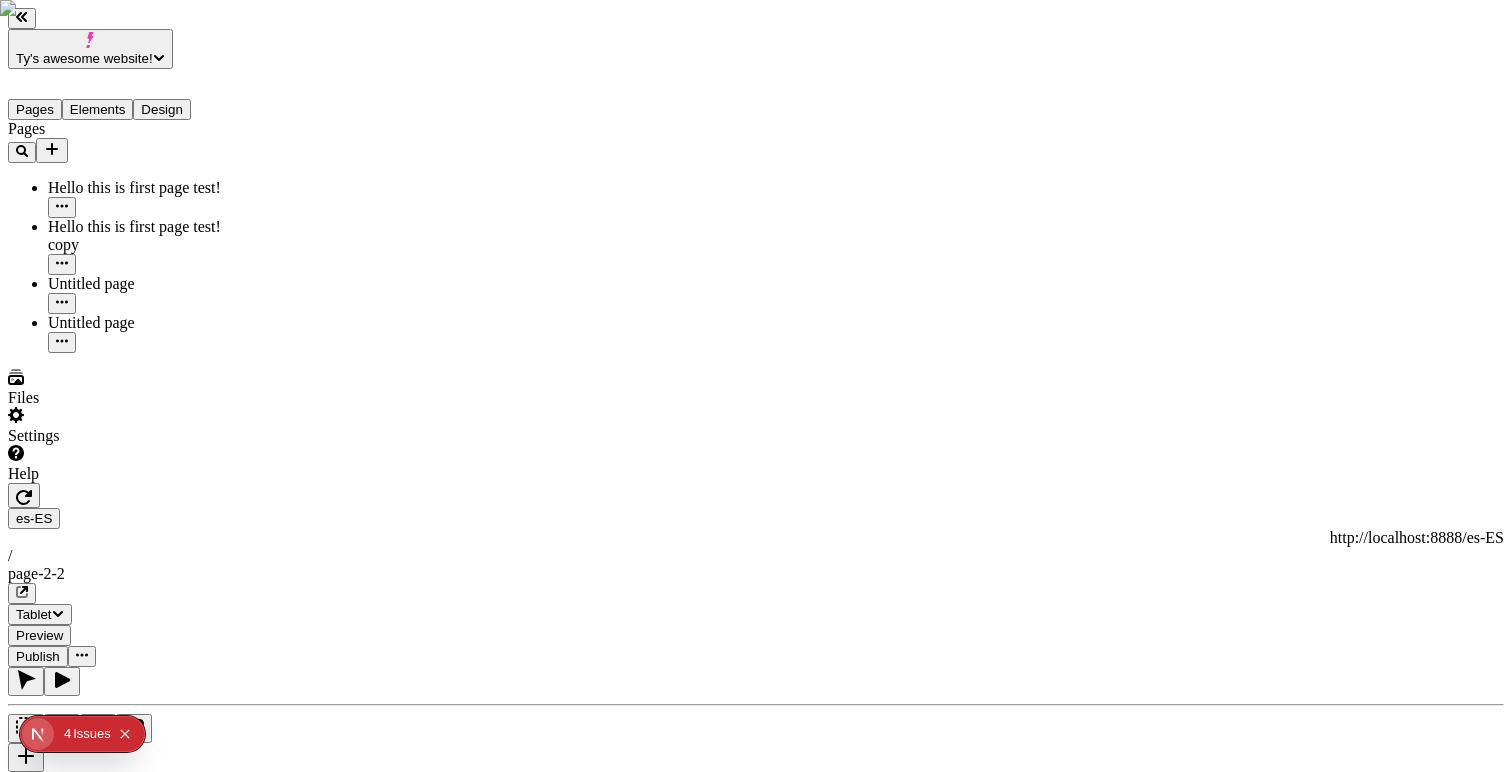 click 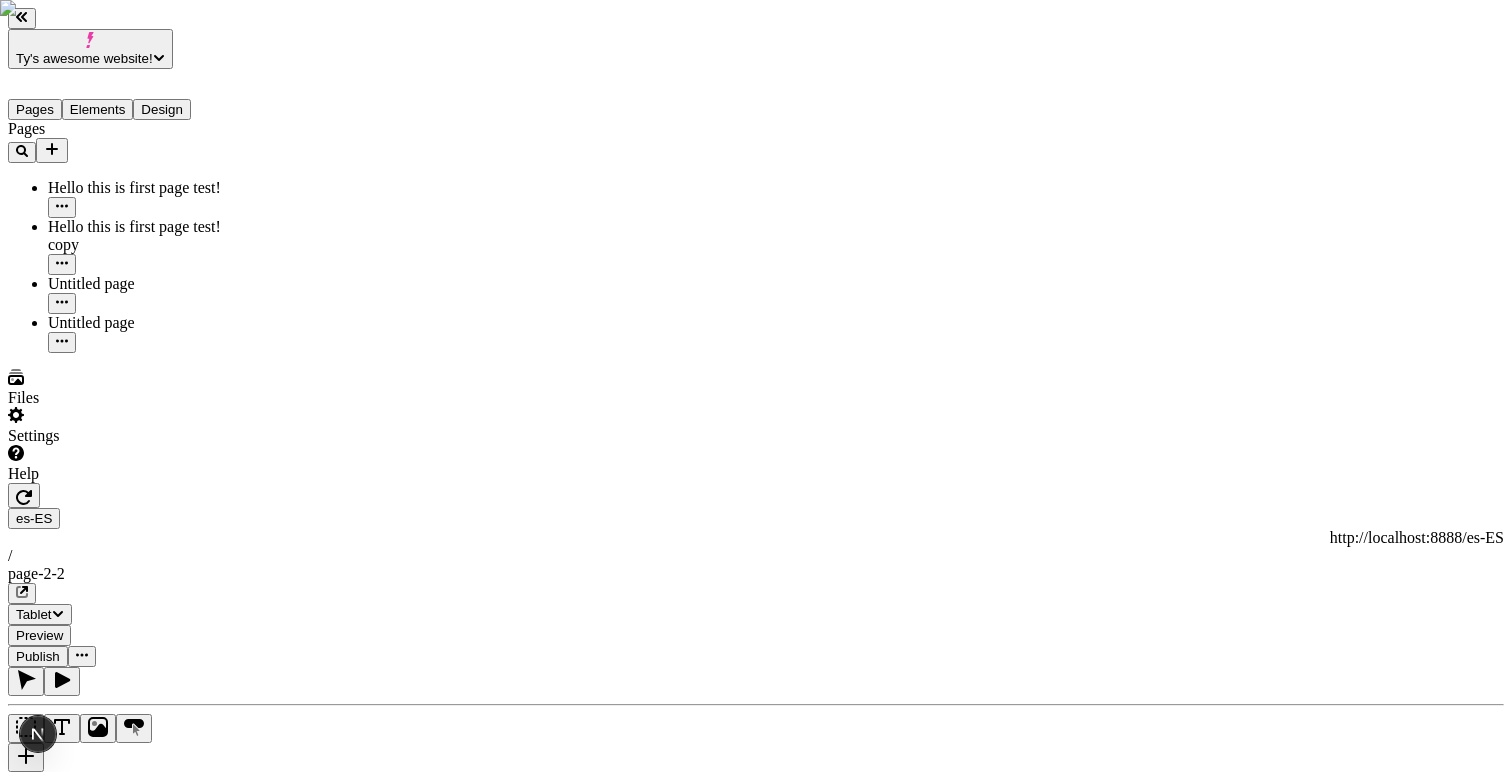 click 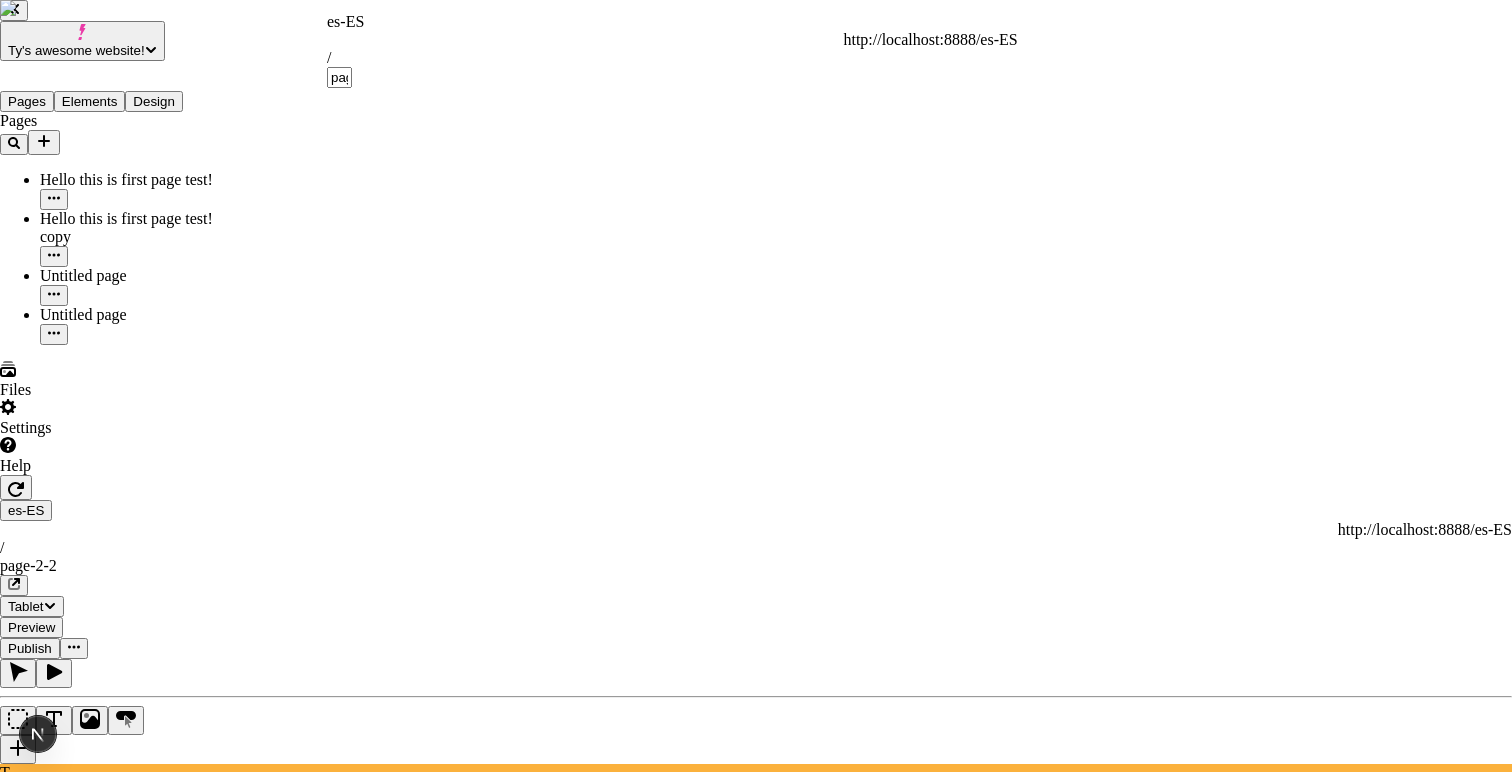 click on "es-ES" at bounding box center (672, 22) 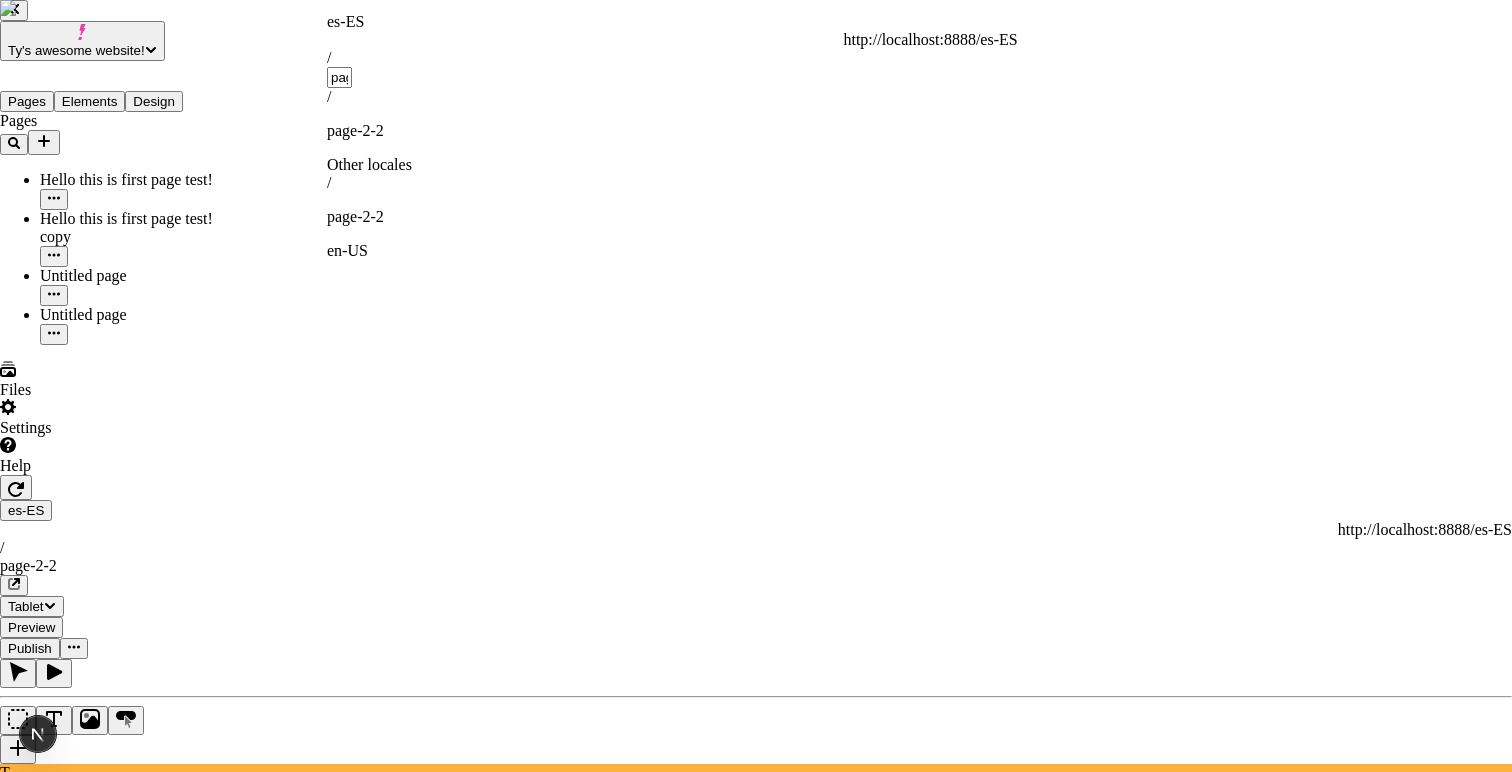 click on "Ty's awesome website! Pages Elements Design Pages Hello this is first page test! Hello this is first page test! copy Untitled page Untitled page Files Settings Help es-ES http://localhost:8888/es-ES / page-2-2 Tablet Preview Publish T Metadata Online Path /page-2-2 Title Description Social Image Choose an image Choose Exclude from search engines Canonical URL Sitemap priority 0.75 Sitemap frequency Hourly Snippets es-ES http://localhost:8888/es-ES / page-2-2 / page-2-2 Other locales / page-2-2 en-US" at bounding box center [756, 1659] 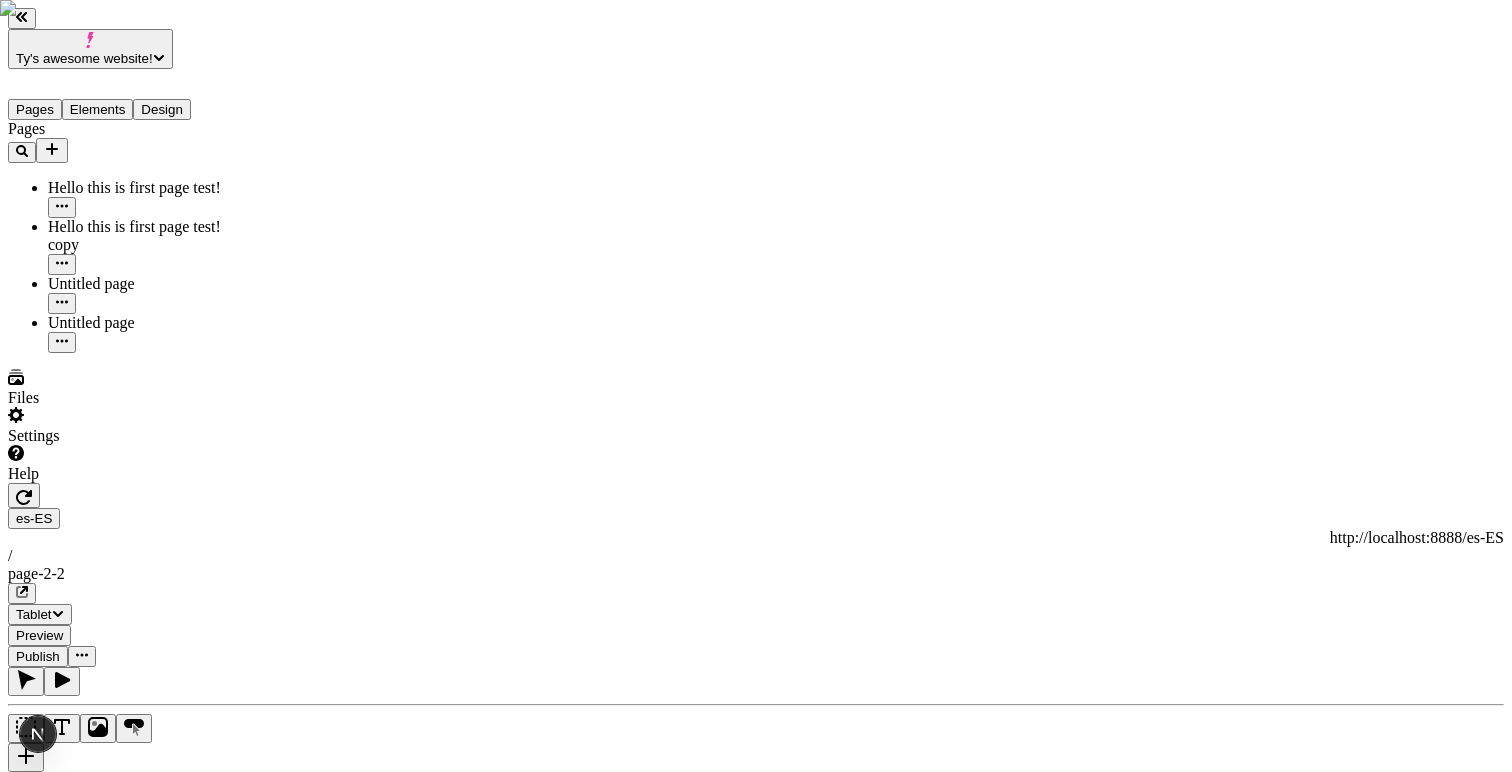 click 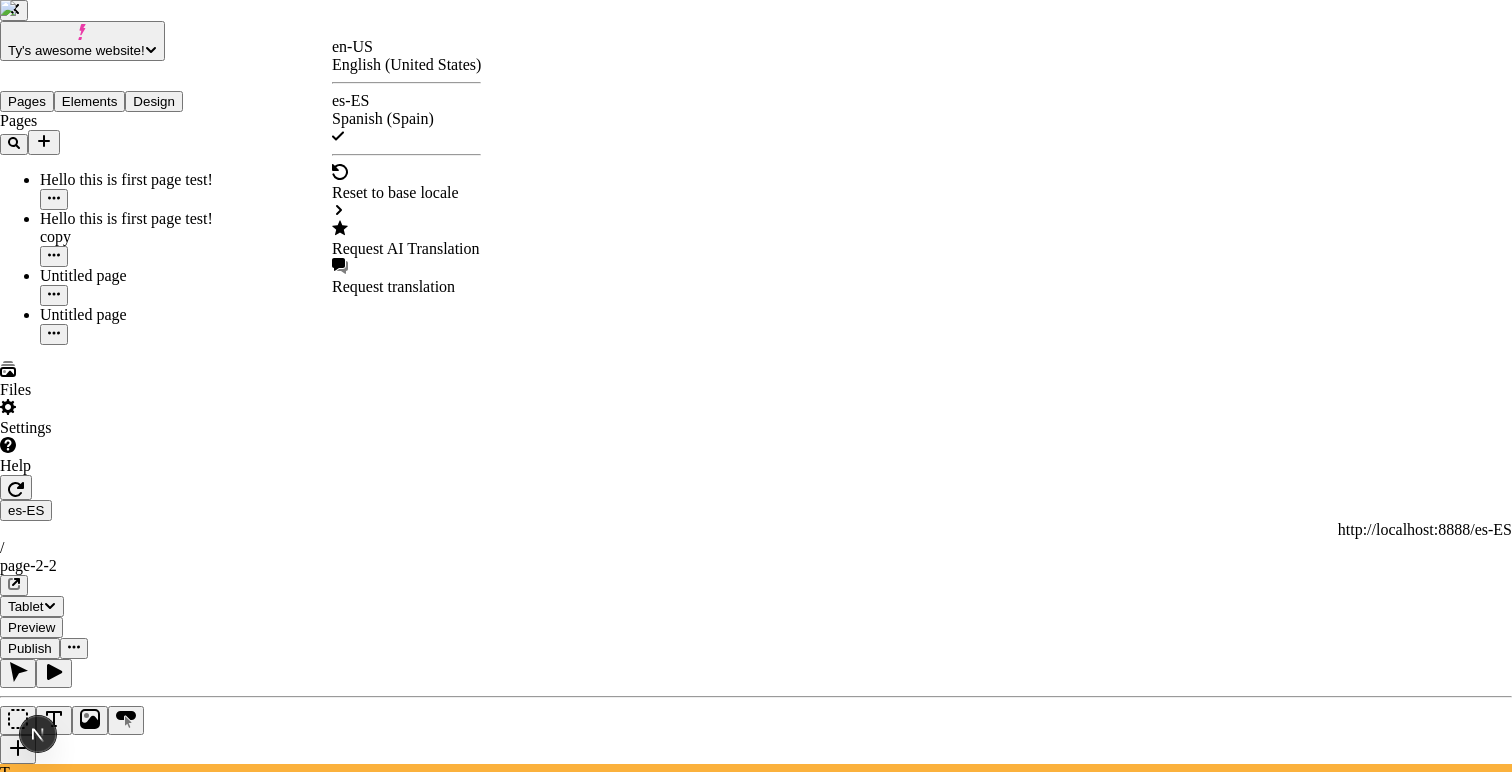 click on "Ty's awesome website! Pages Elements Design Pages Hello this is first page test! Hello this is first page test! copy Untitled page Untitled page Files Settings Help es-ES http://localhost:8888/es-ES / page-2-2 Tablet Preview Publish T Site Header Width 100 Margin 0 0 Text ¡otro prueba para ver la indentación del json! Logo Links ¡Hola mundo! Esto es increíblemente genial Makeswift está ubicado en [CITY], una ciudad muy caliente con duraznos? Color #1FAD75 / 100%
To pick up a draggable item, press the space bar.
While dragging, use the arrow keys to move the item.
Press space again to drop the item in its new position, or press escape to cancel.
en-US English (United States) es-ES Spanish (Spain) Reset to base locale Request AI Translation Request translation" at bounding box center [756, 1784] 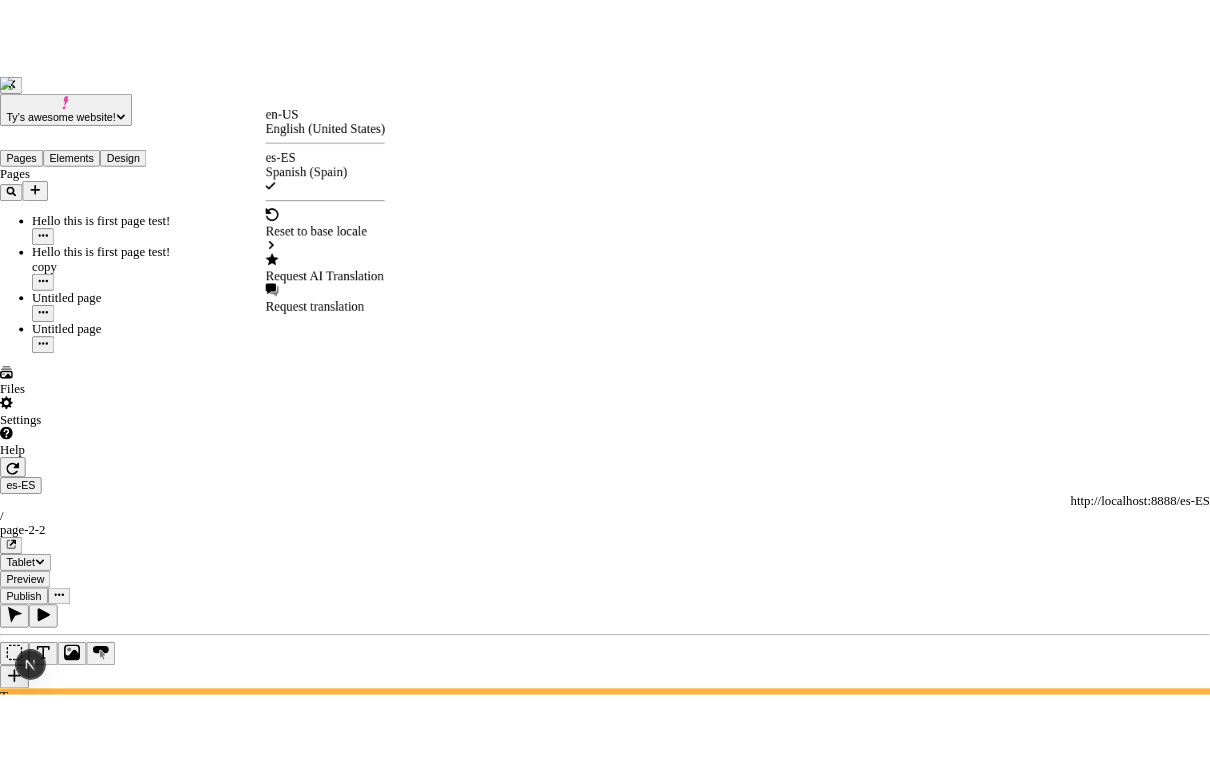 scroll, scrollTop: 0, scrollLeft: 0, axis: both 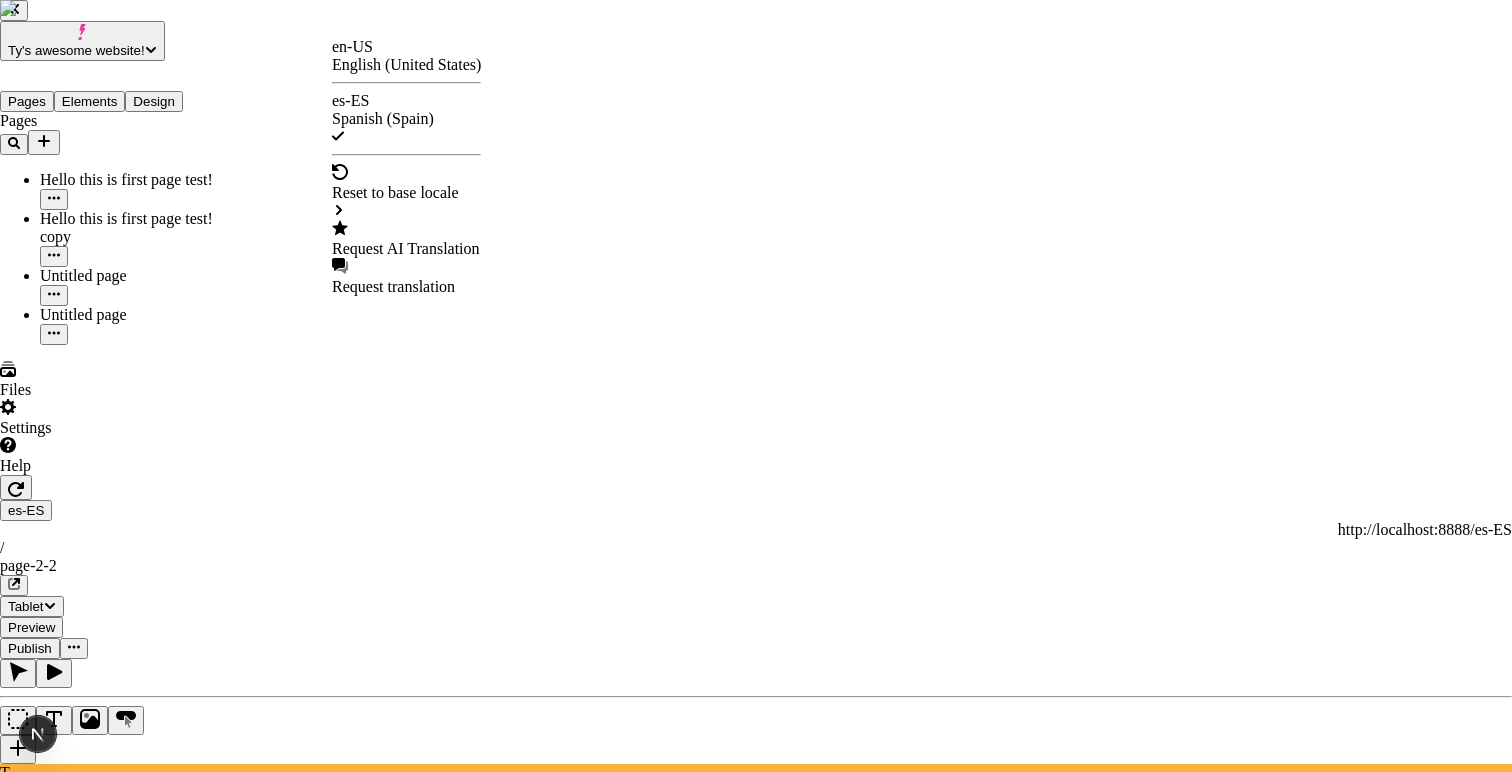 type 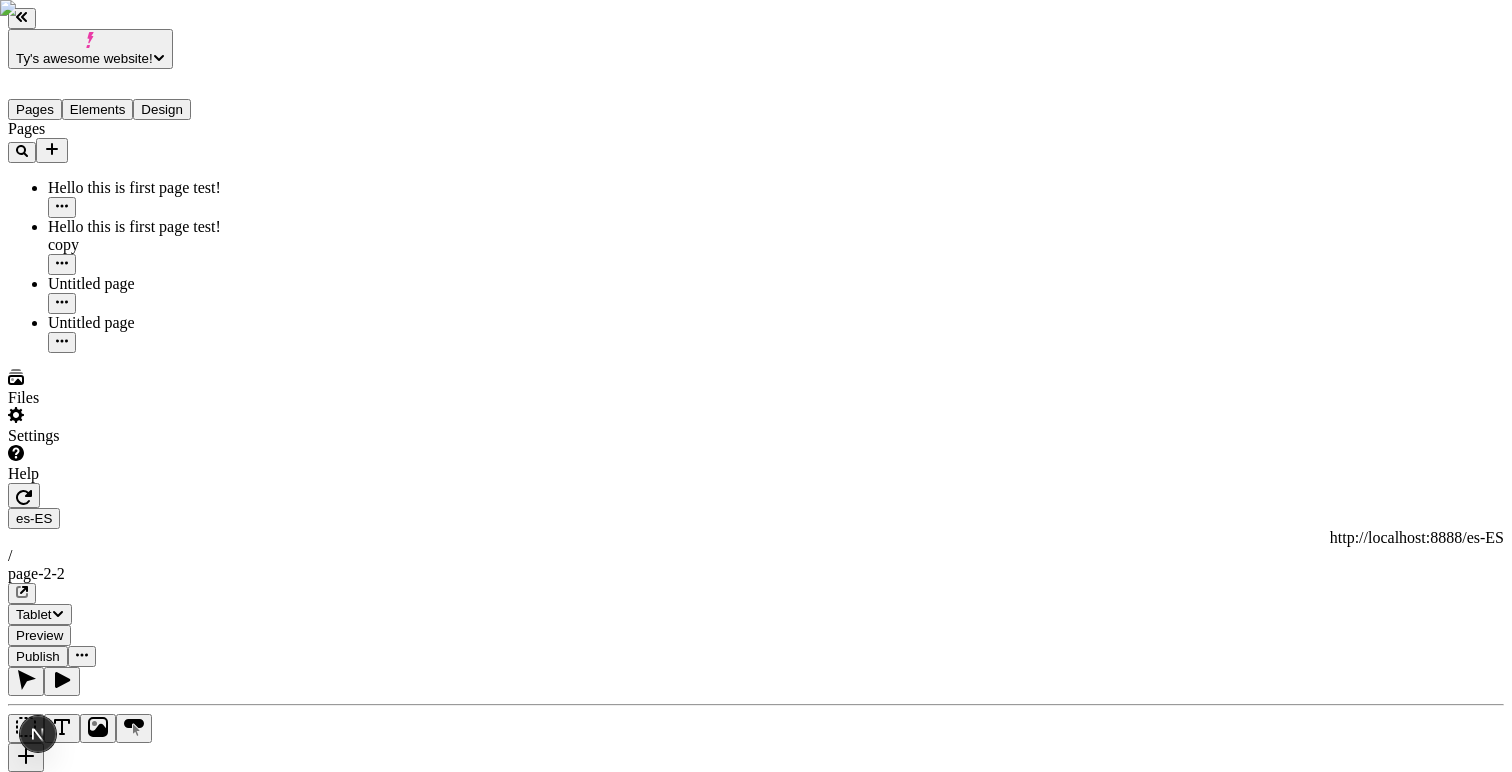 click 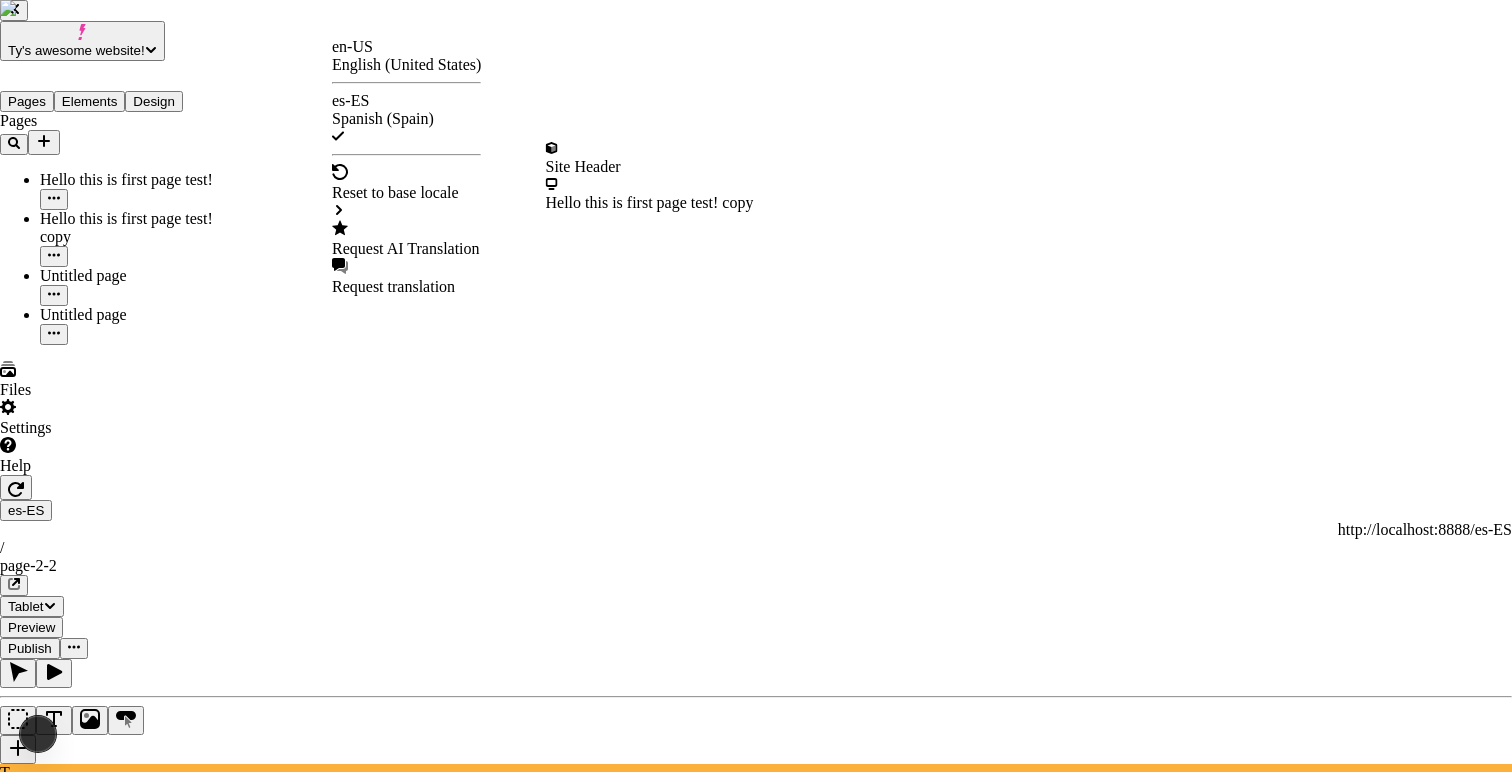 click on "Reset to base locale" at bounding box center (406, 192) 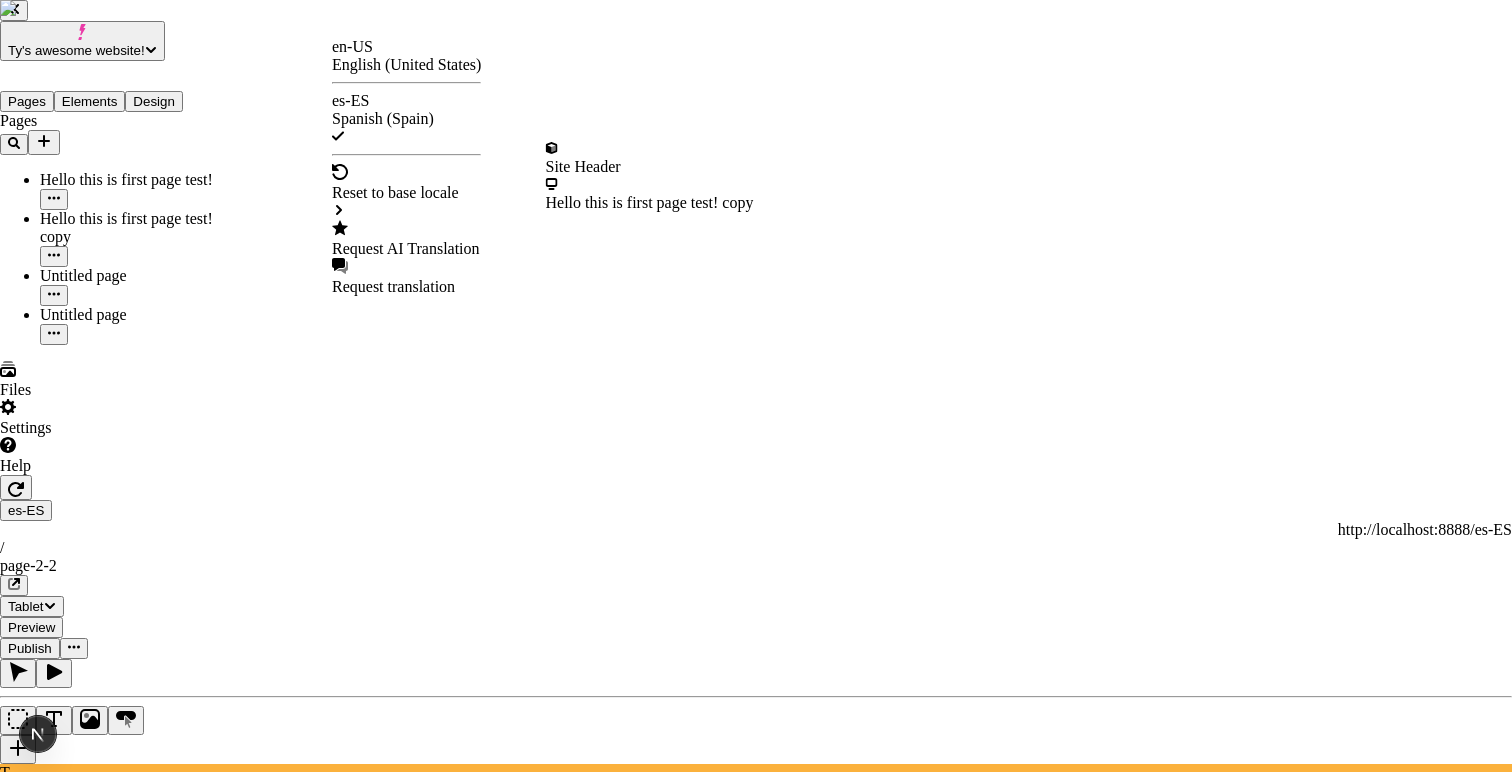 click on "Site Header" at bounding box center (650, 167) 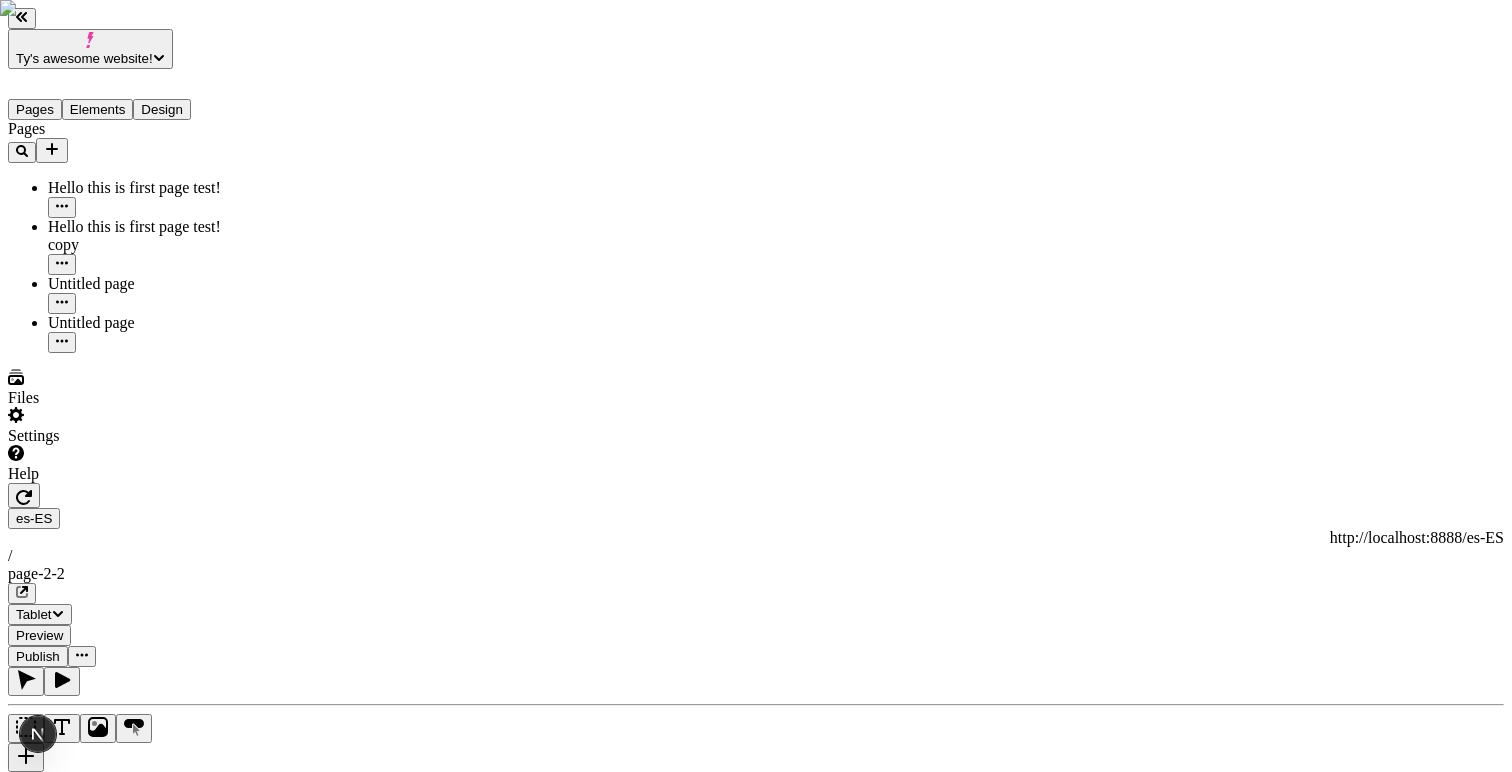 click 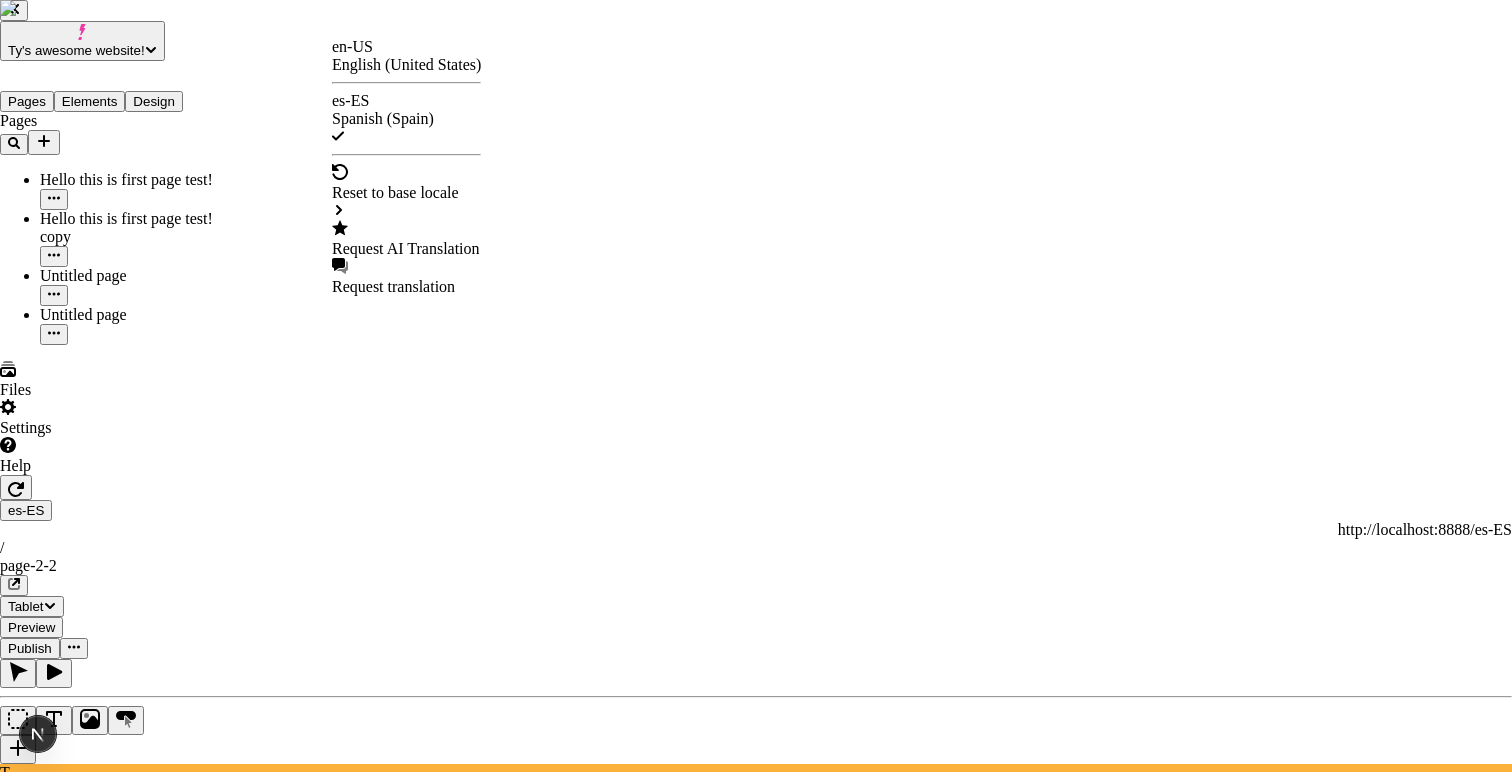 click on "Ty's awesome website! Pages Elements Design Pages Hello this is first page test! Hello this is first page test! copy Untitled page Untitled page Files Settings Help es-ES http://localhost:8888/es-ES / page-2-2 Desktop Preview Publish T Site Header Width 100 Margin 0 0 Text another test to see the indentation of the json! Logo Links Hello world! This is so amazingly cool Makeswift is located in [CITY], a very hot city with peaches? Color #333333 / 100%
To pick up a draggable item, press the space bar.
While dragging, use the arrow keys to move the item.
Press space again to drop the item in its new position, or press escape to cancel.
en-US English (United States) es-ES Spanish (Spain) Reset to base locale Request AI Translation Request translation" at bounding box center (756, 1767) 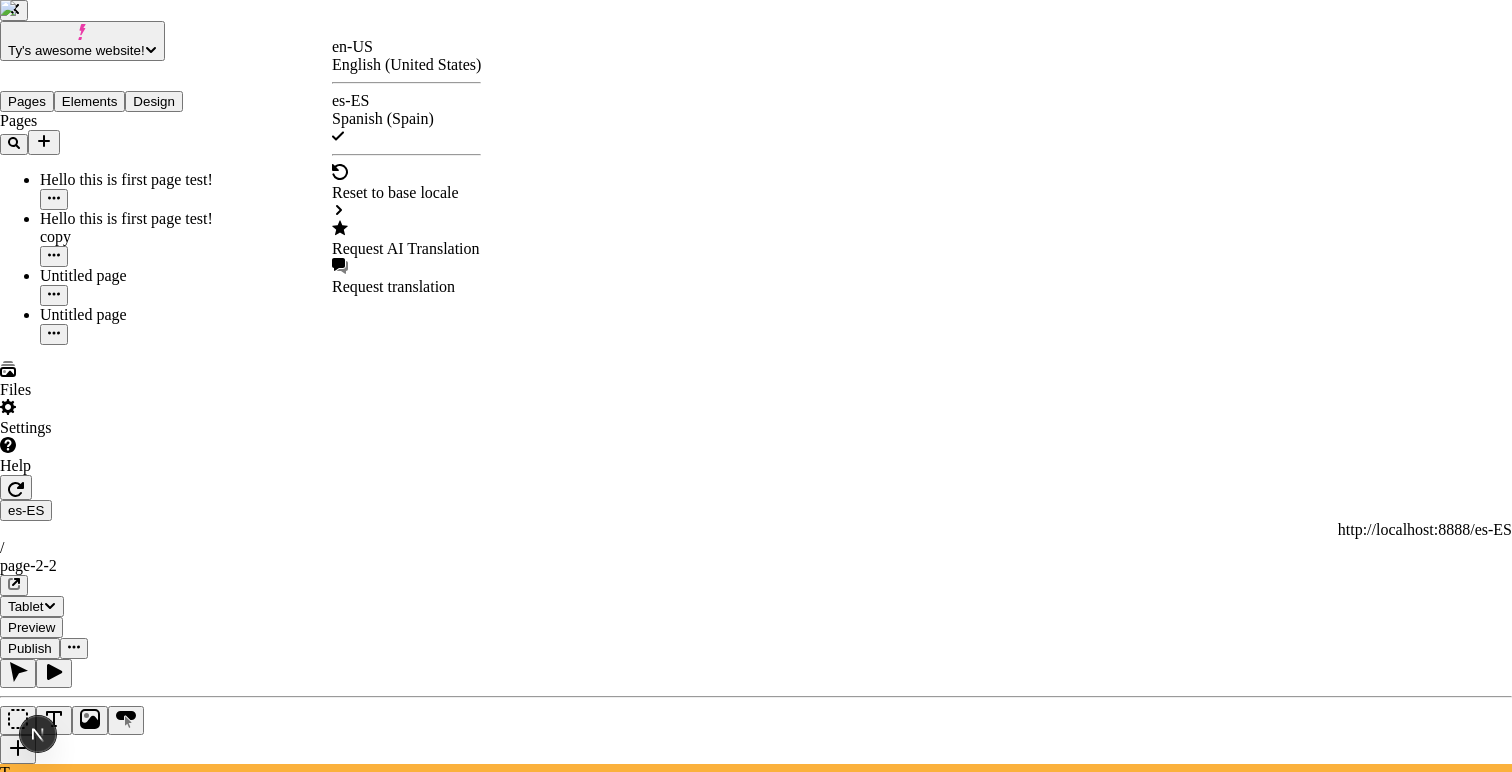 checkbox on "false" 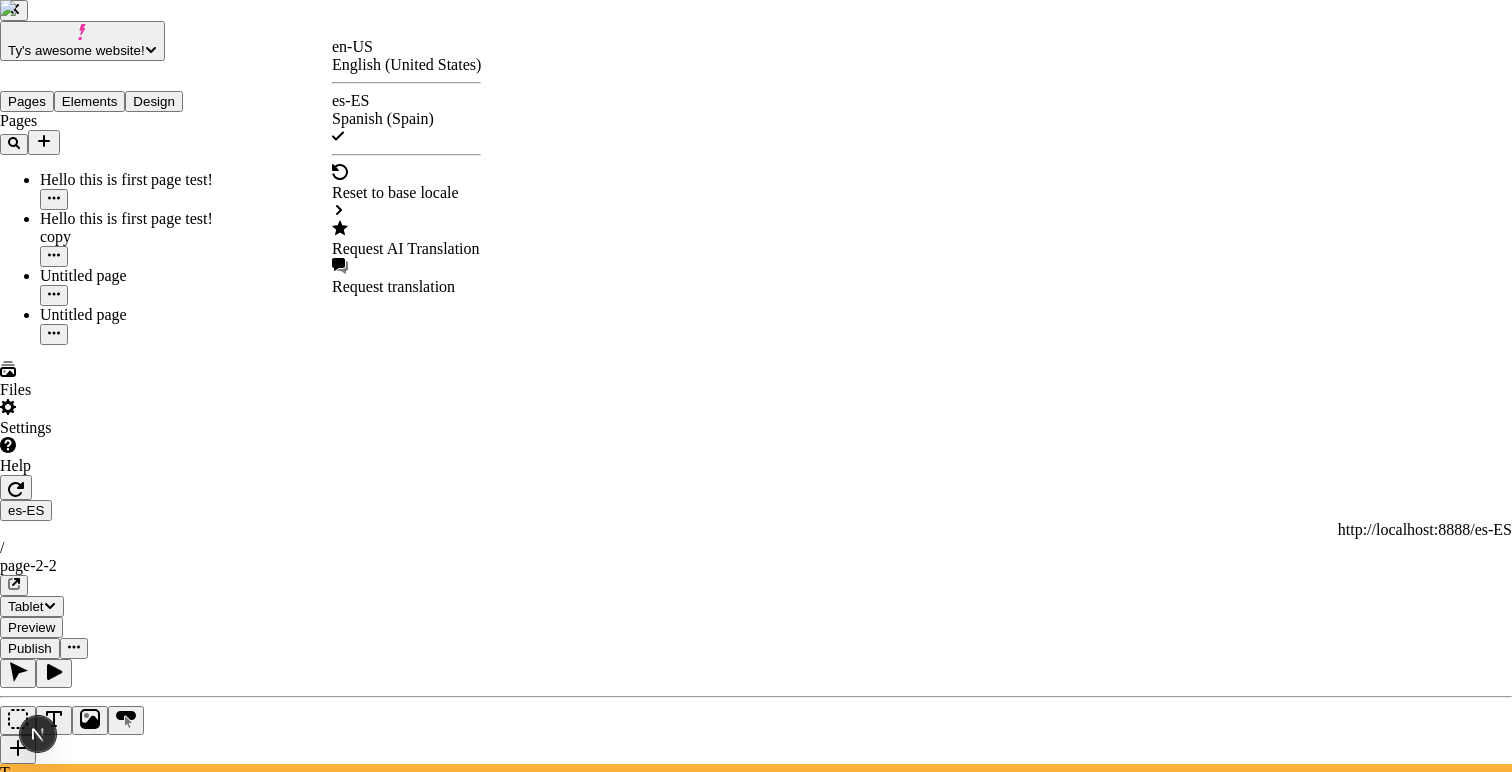 checkbox on "false" 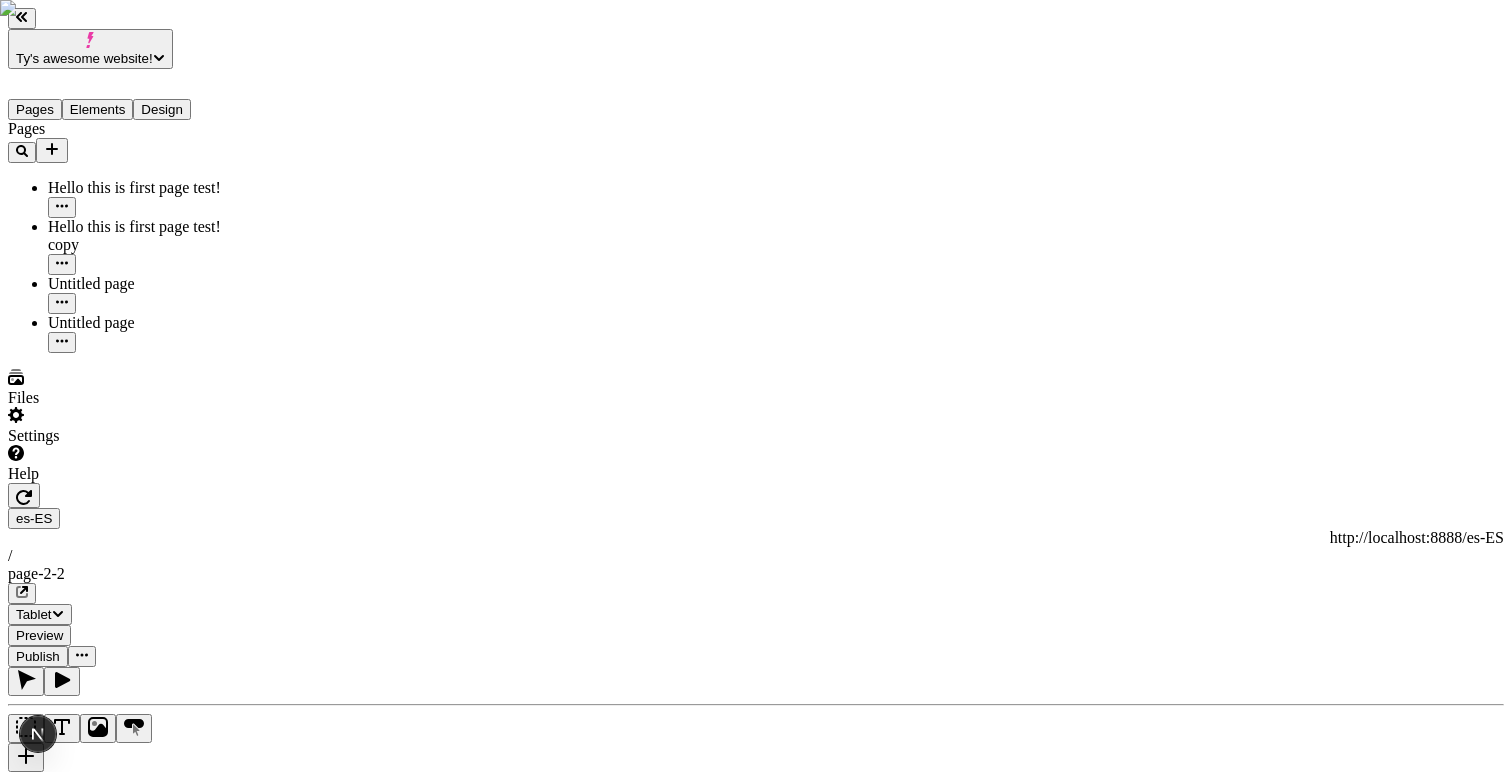 click 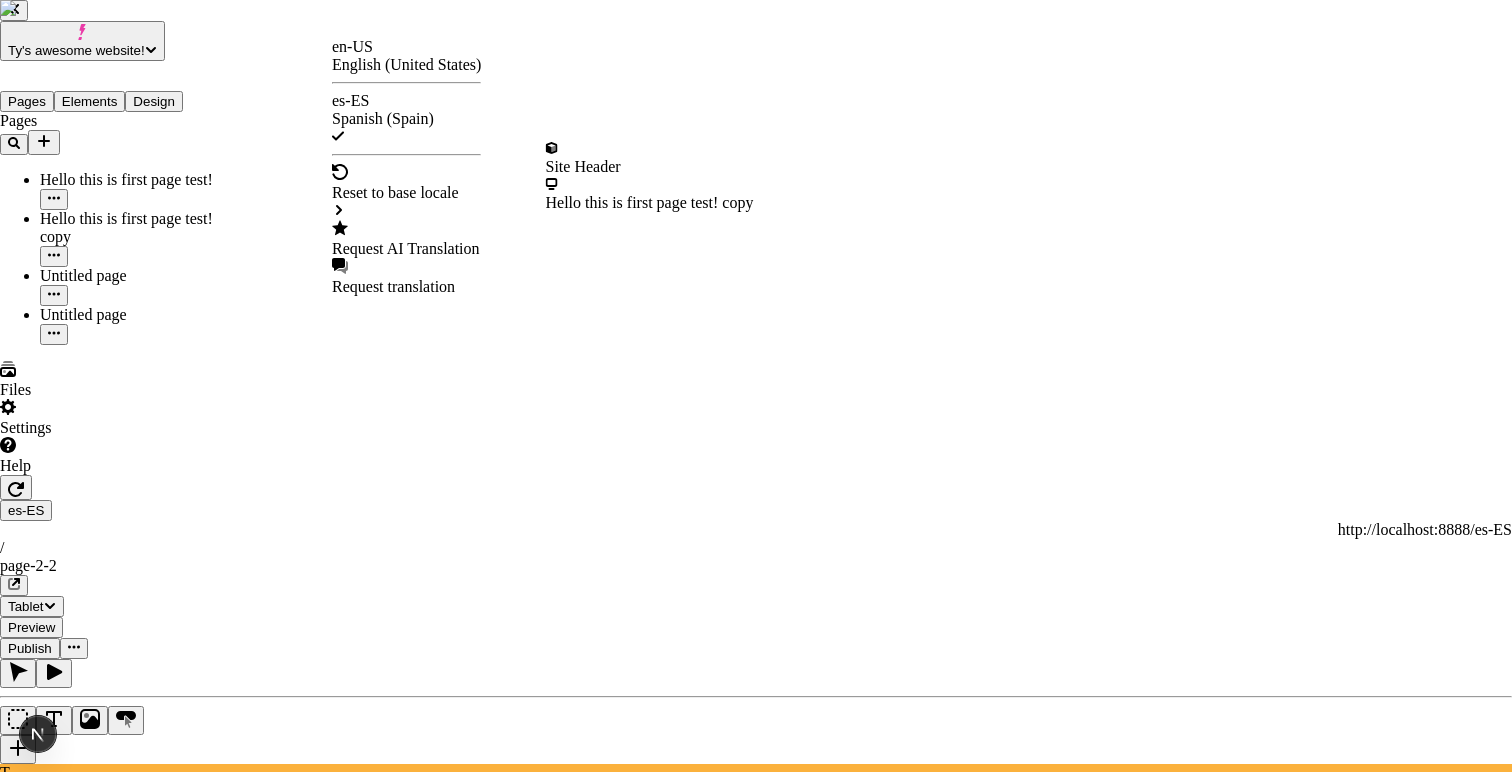 click on "Request AI Translation" at bounding box center (406, 239) 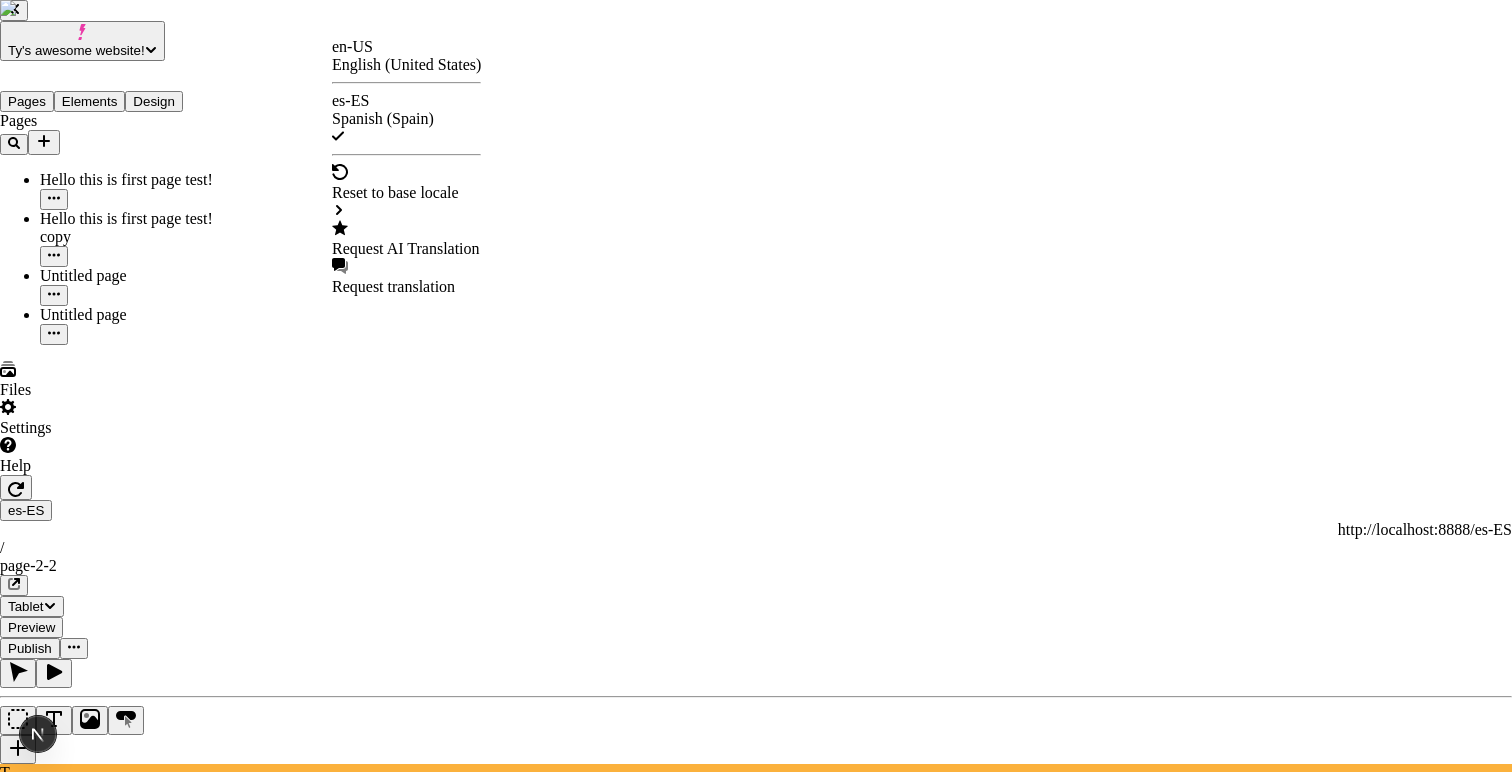 click at bounding box center [756, 3651] 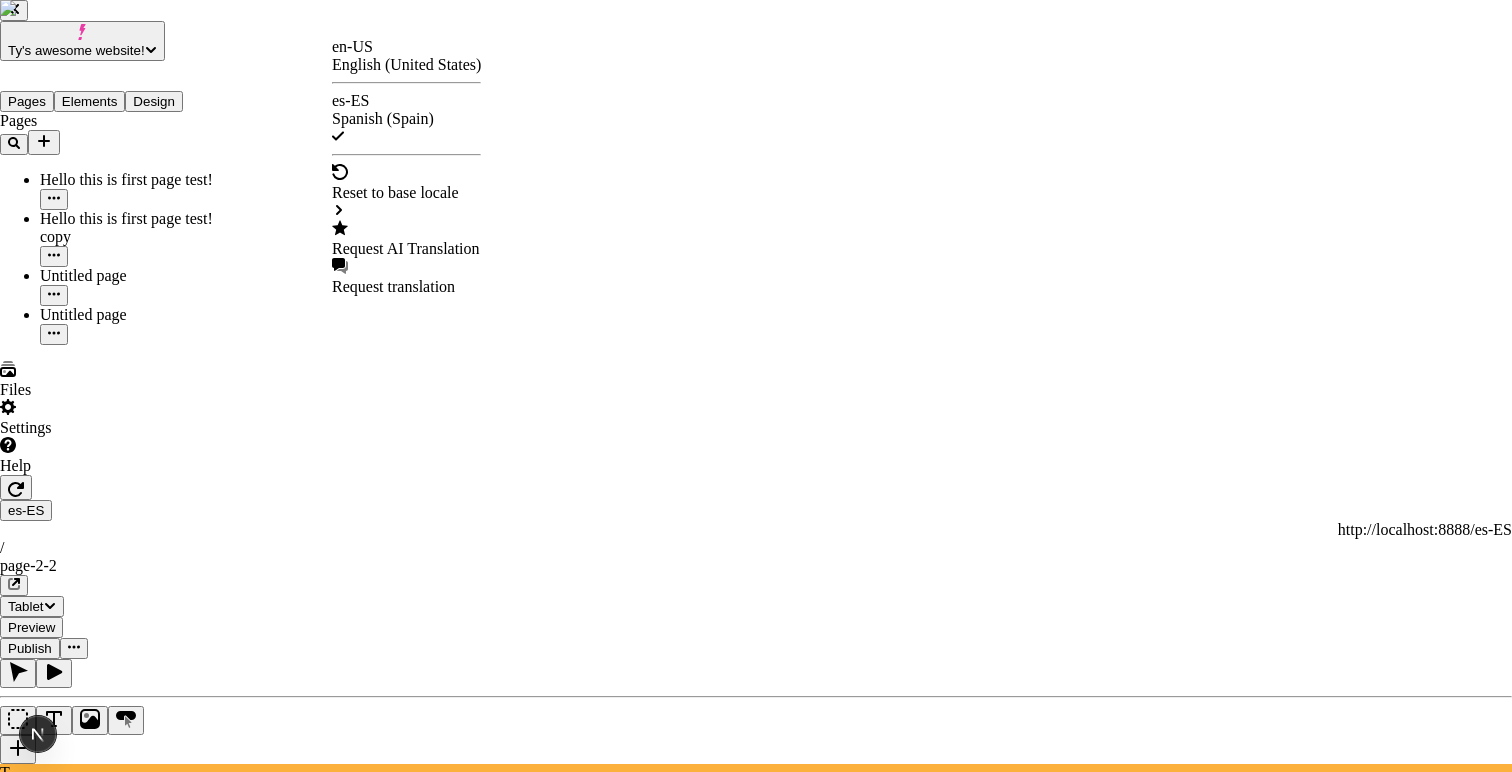 checkbox on "true" 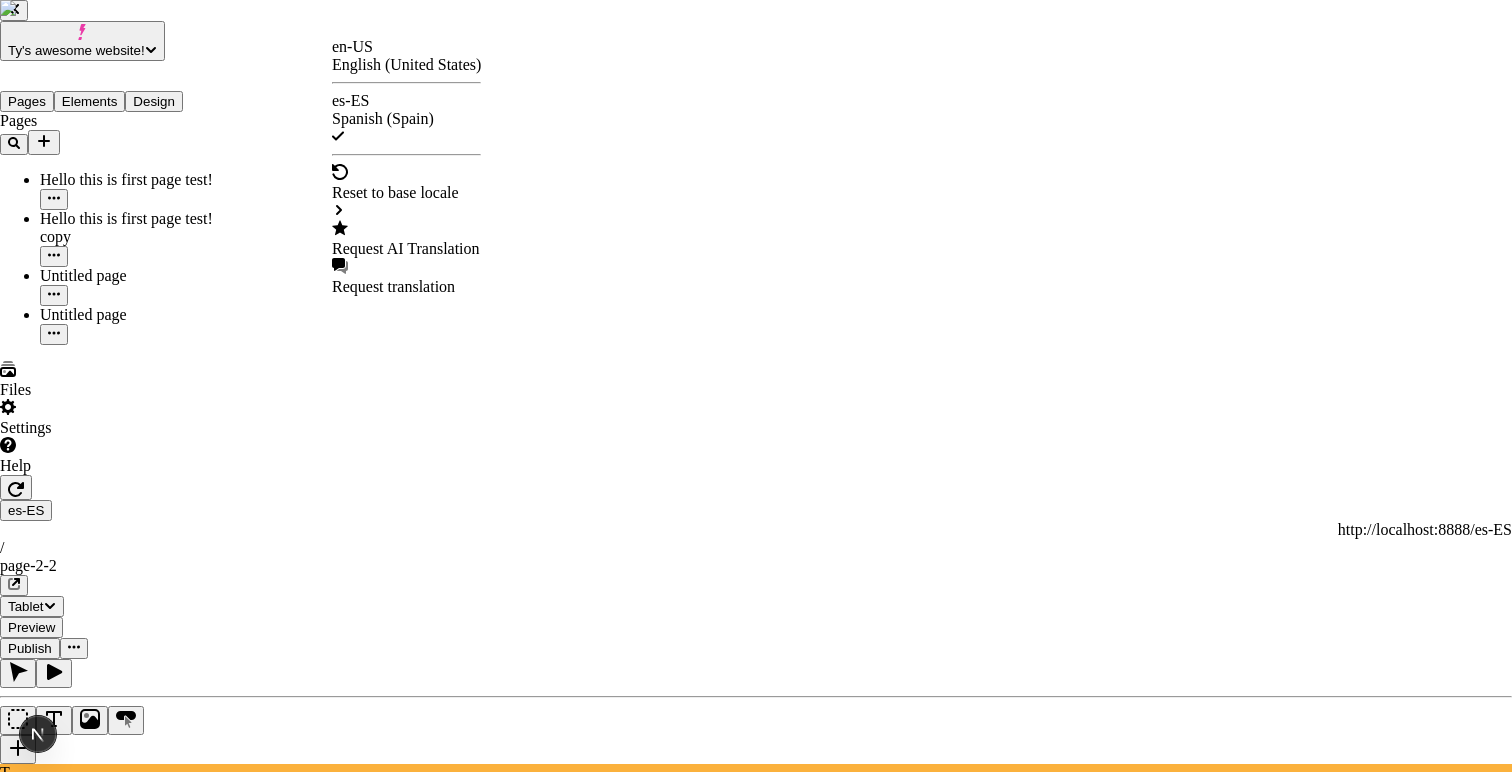 checkbox on "true" 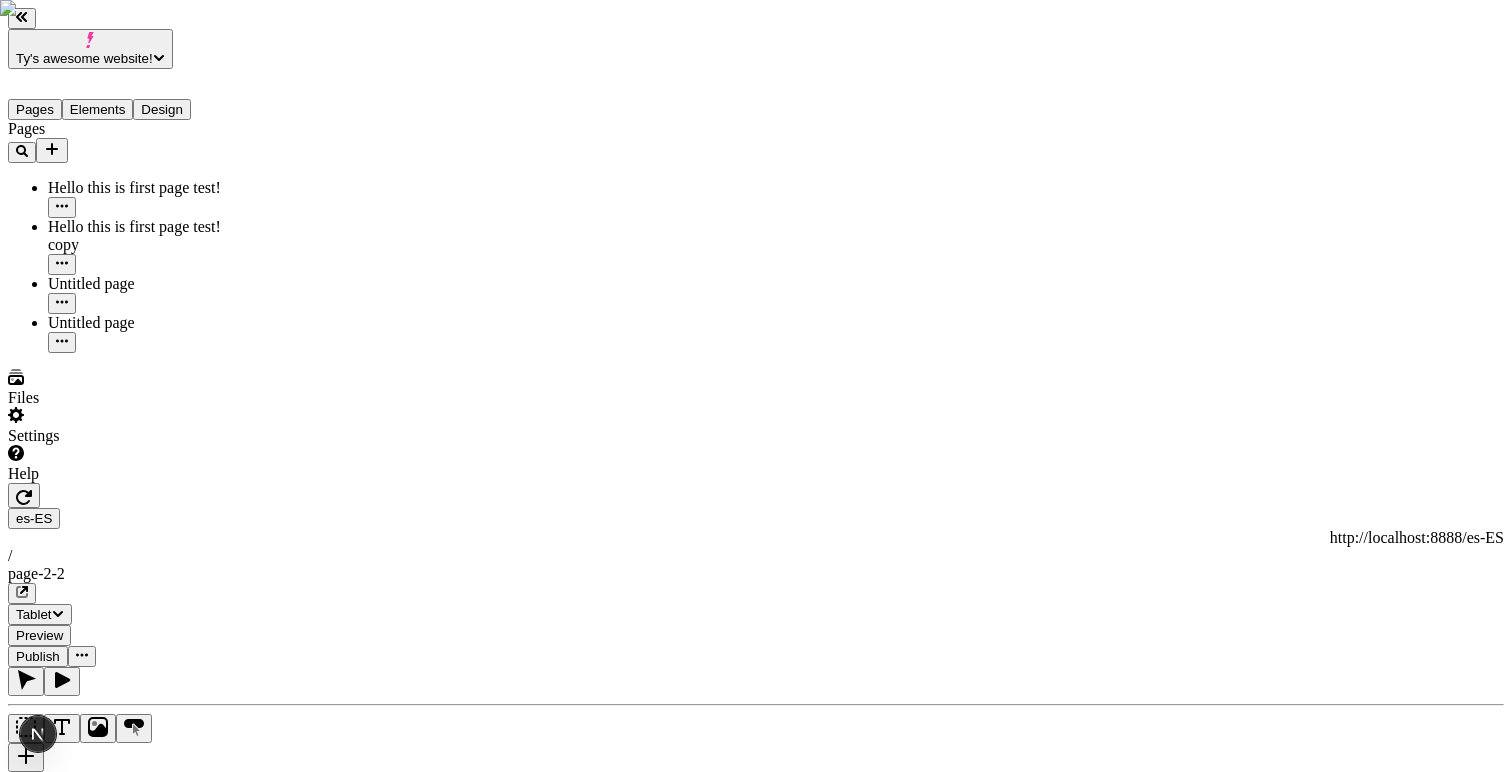 click 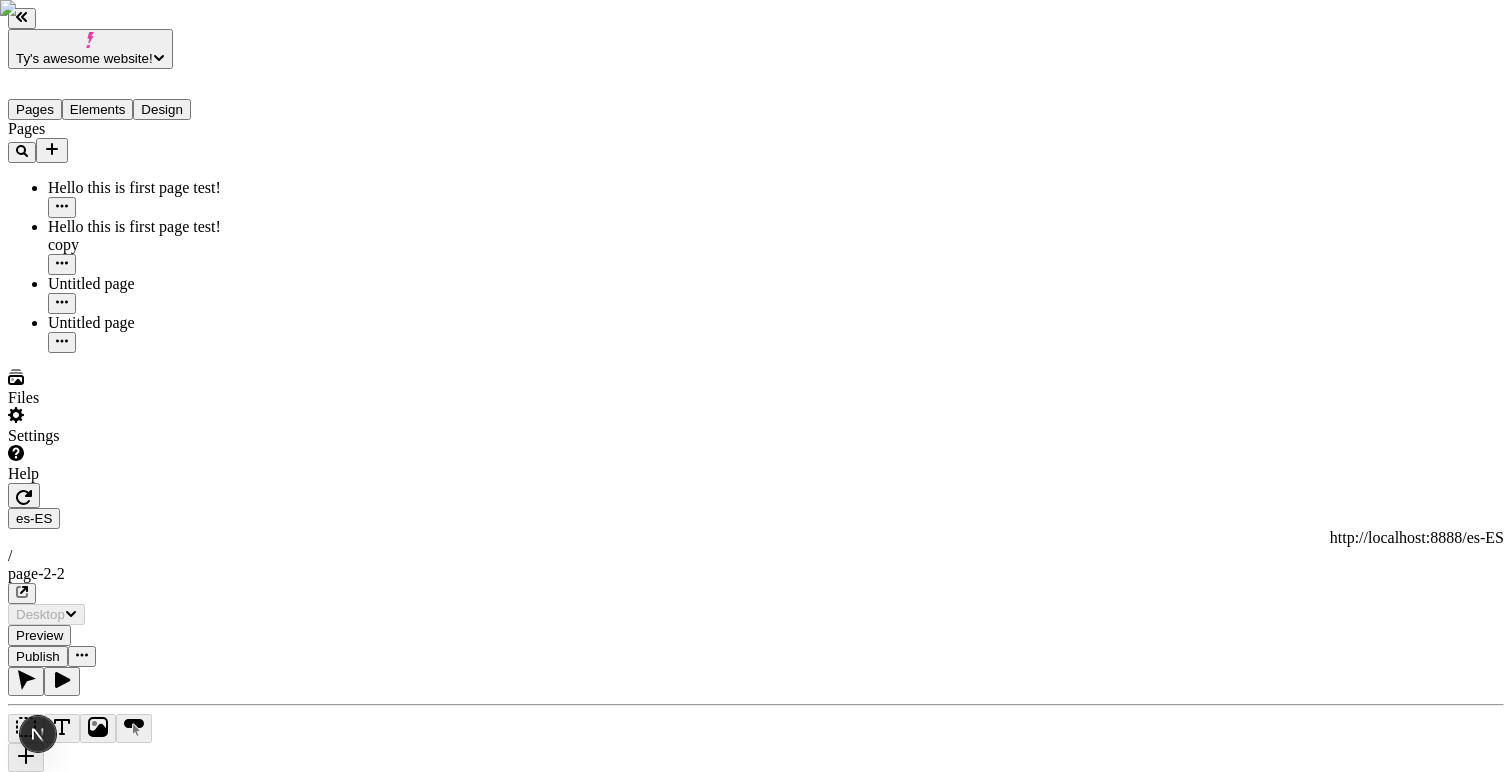 type 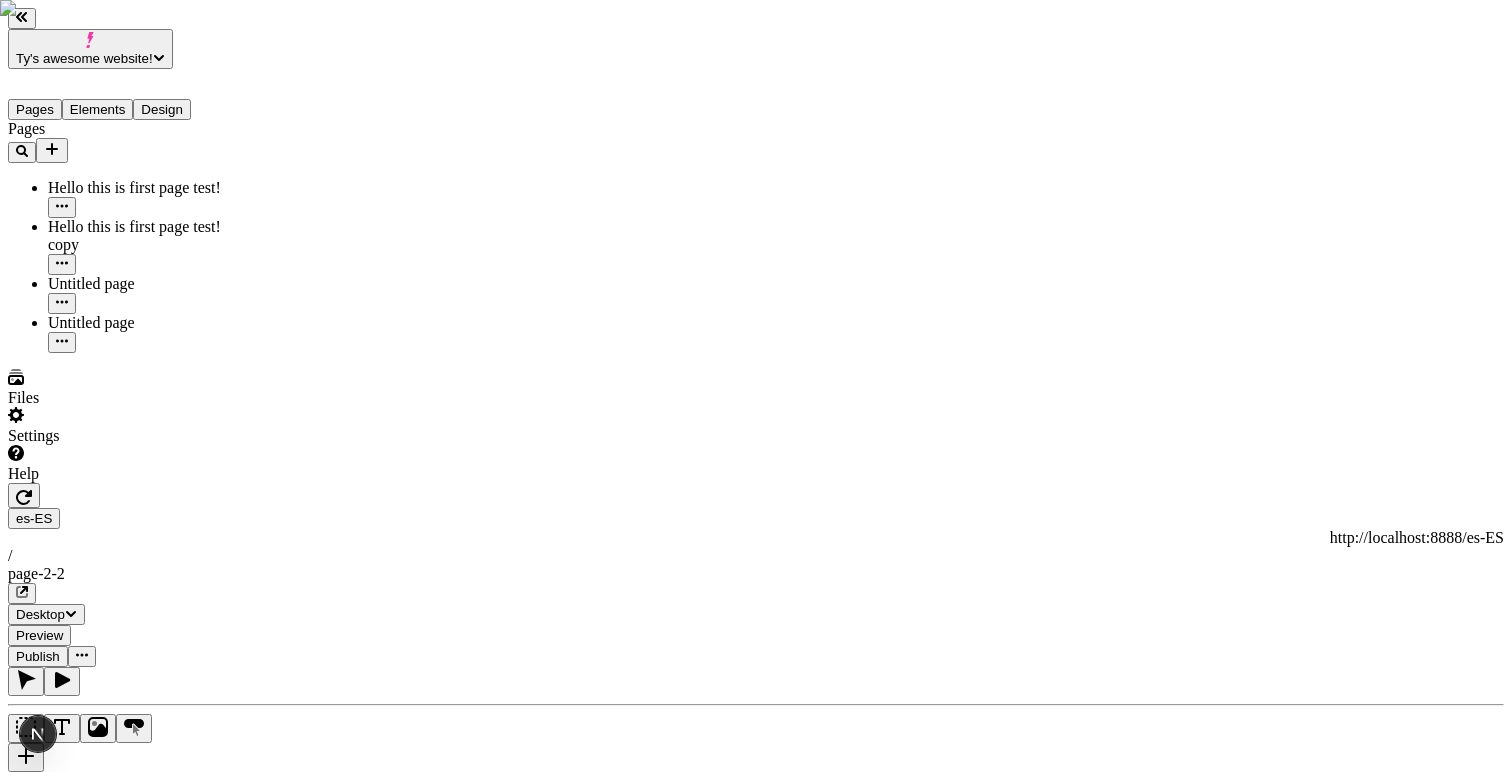 click on "Ty's awesome website! Pages Elements Design Pages Hello this is first page test! Hello this is first page test! copy Untitled page Untitled page Files Settings Help es-ES http://localhost:8888/es-ES / page-2-2 Desktop Preview Publish T Metadata Online Path /page-2-2 Title Description Social Image Choose an image Choose Exclude from search engines Canonical URL Sitemap priority 0.75 Sitemap frequency Hourly Snippets" at bounding box center (756, 1626) 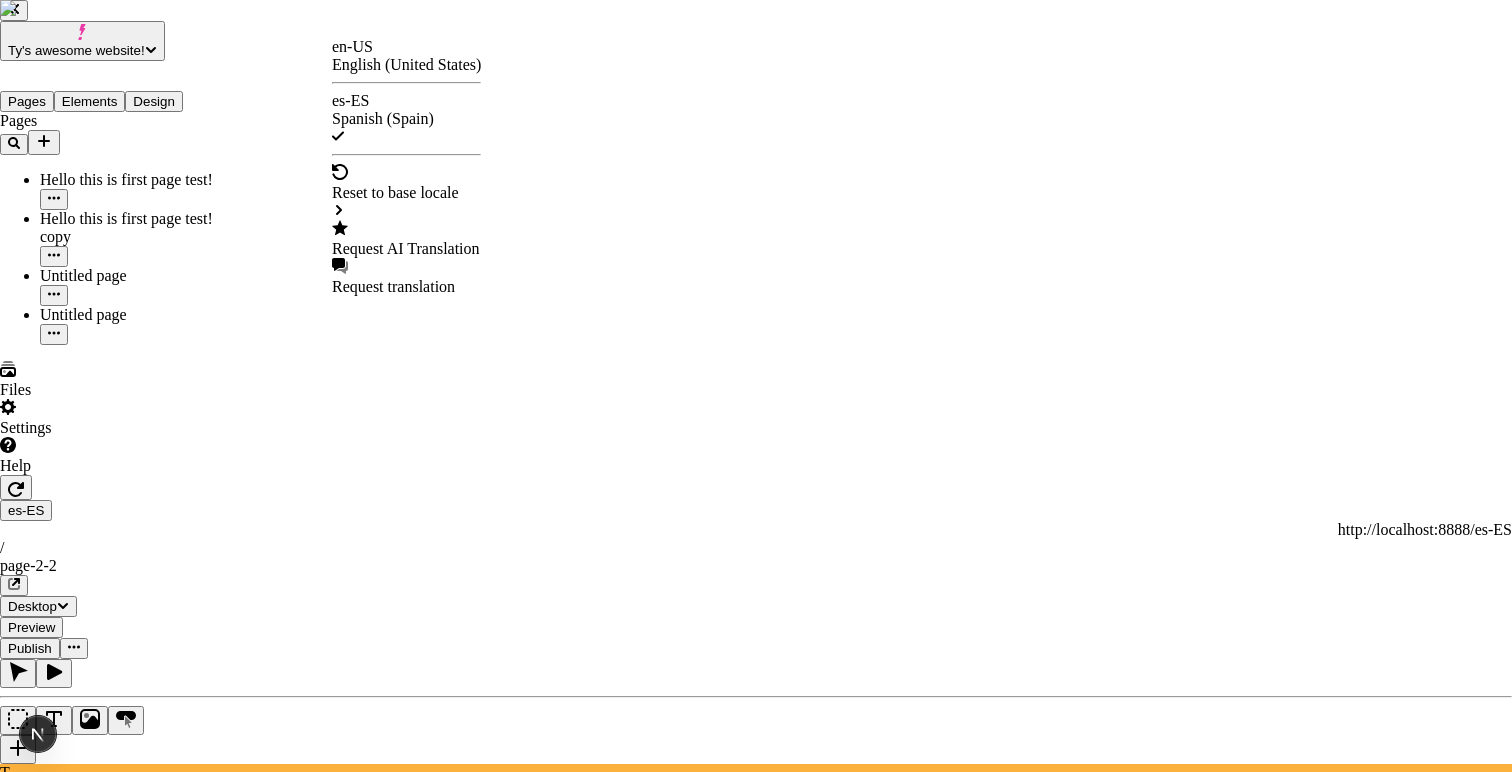 click on "Request AI Translation" at bounding box center [406, 249] 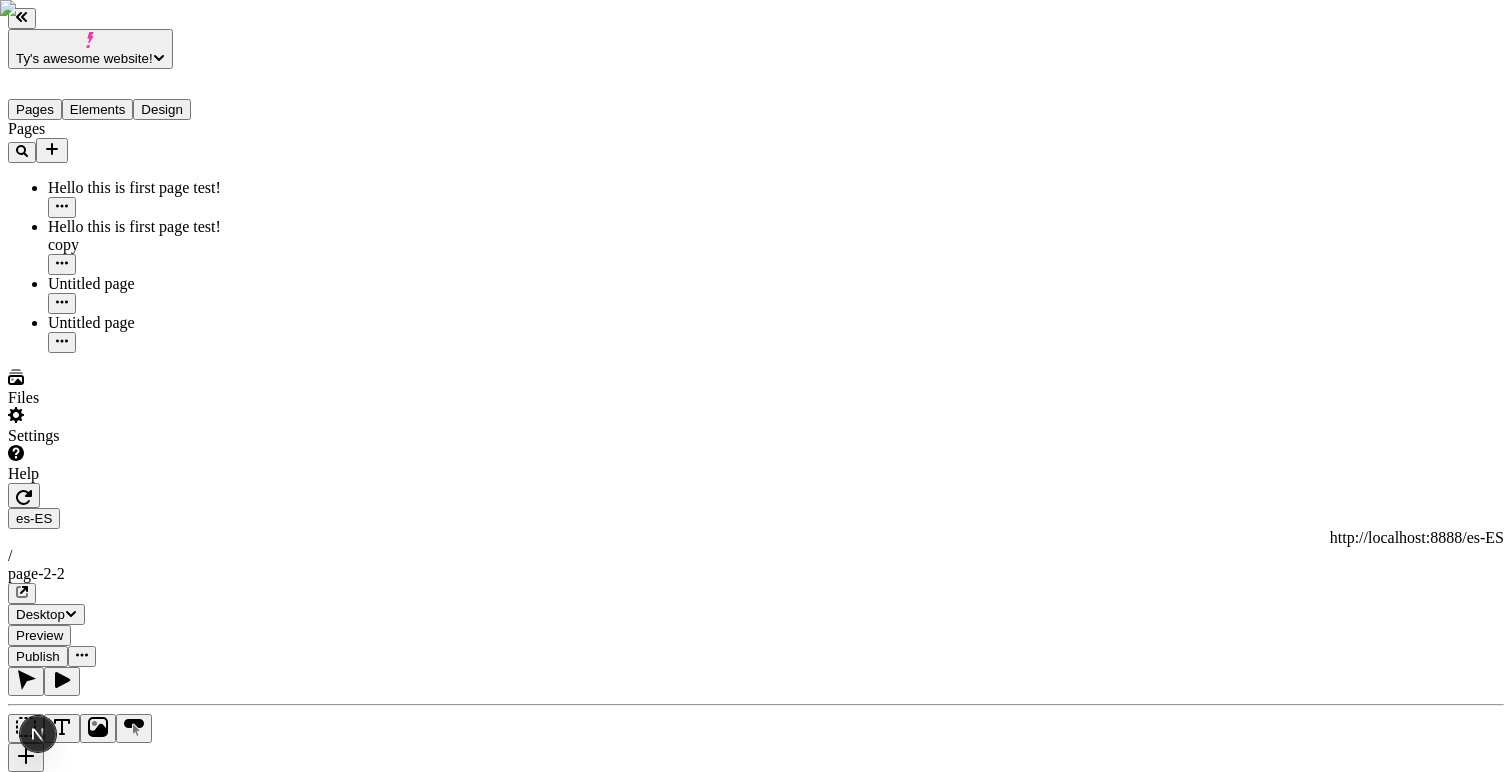 click 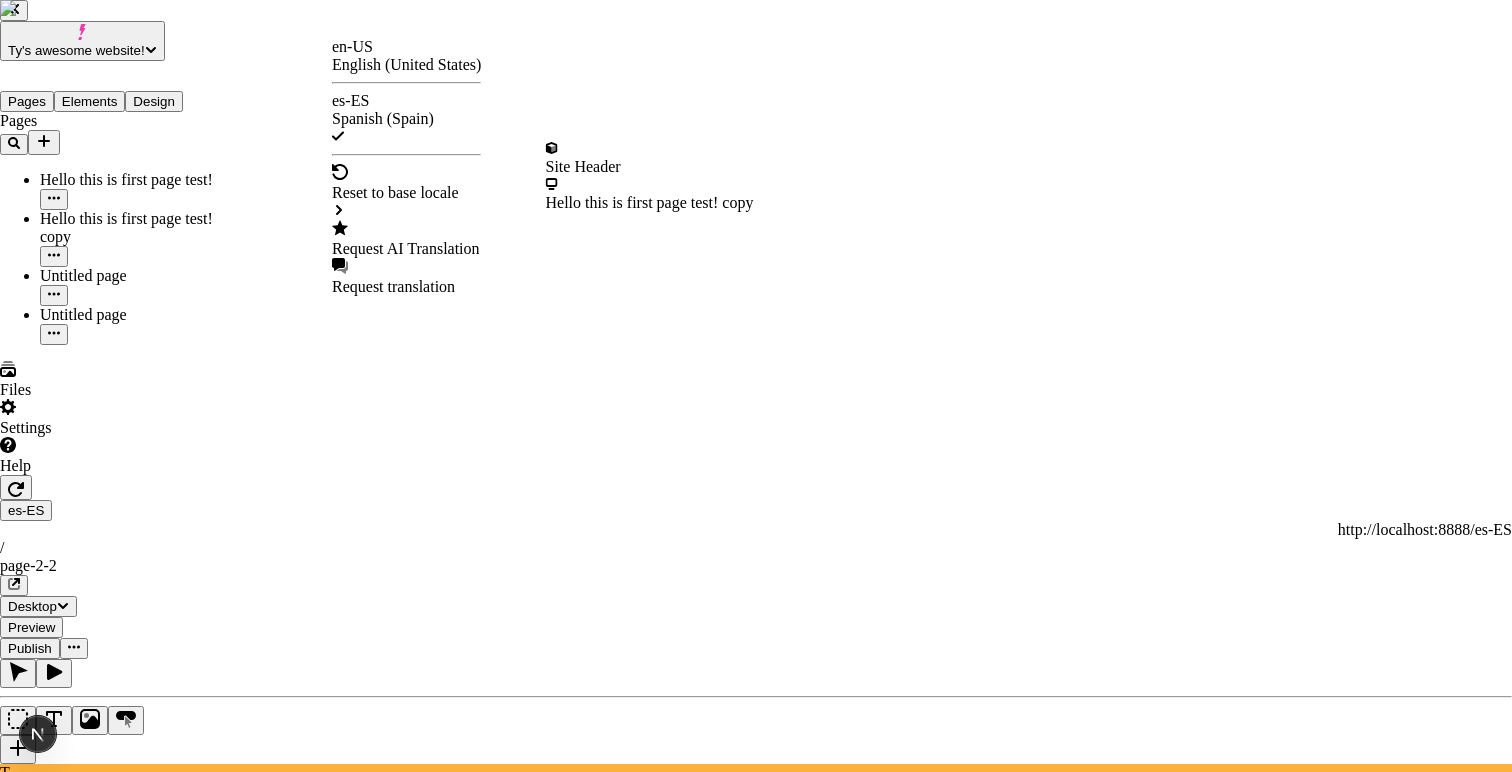 click on "Request AI Translation" at bounding box center (406, 239) 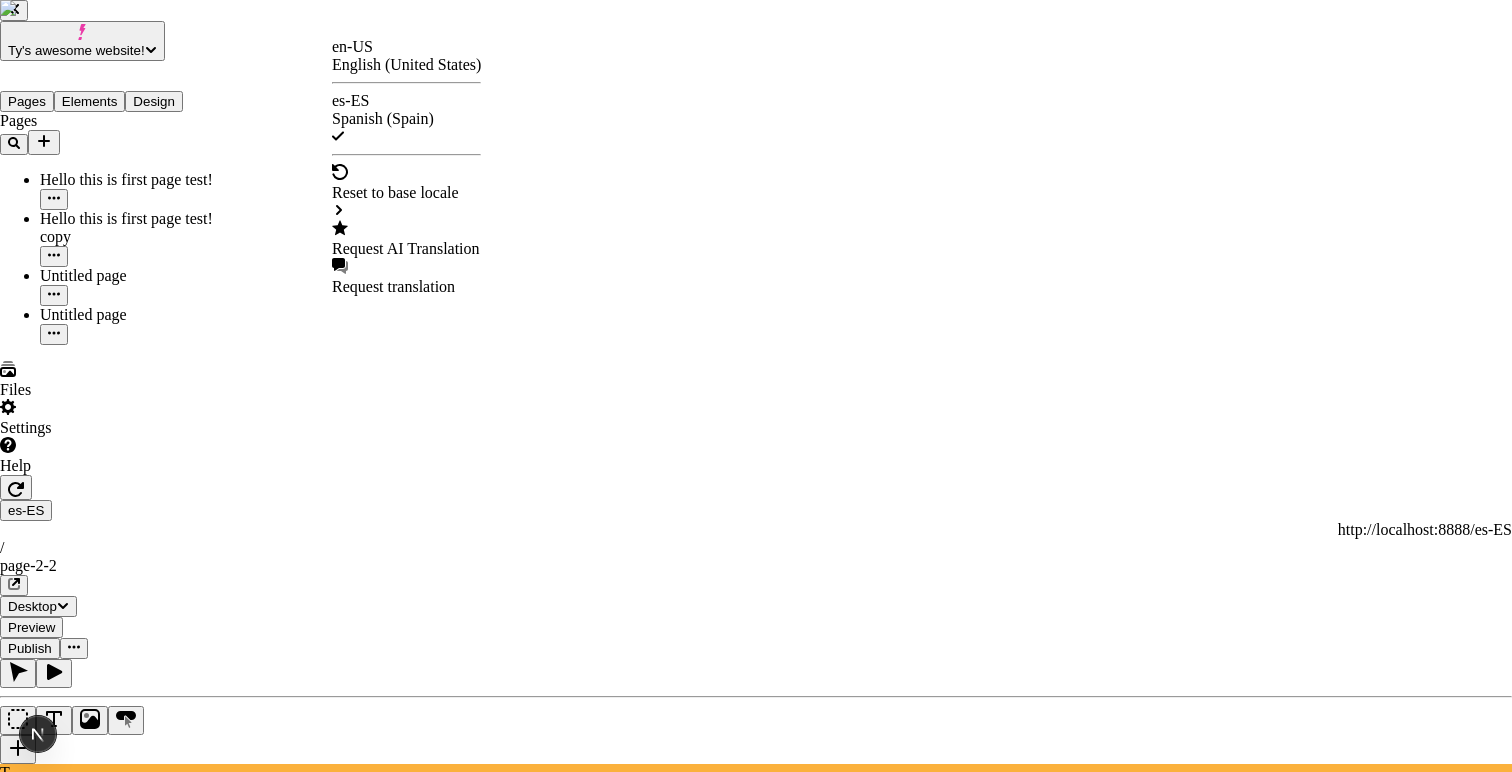 click on "Page" at bounding box center [756, 3586] 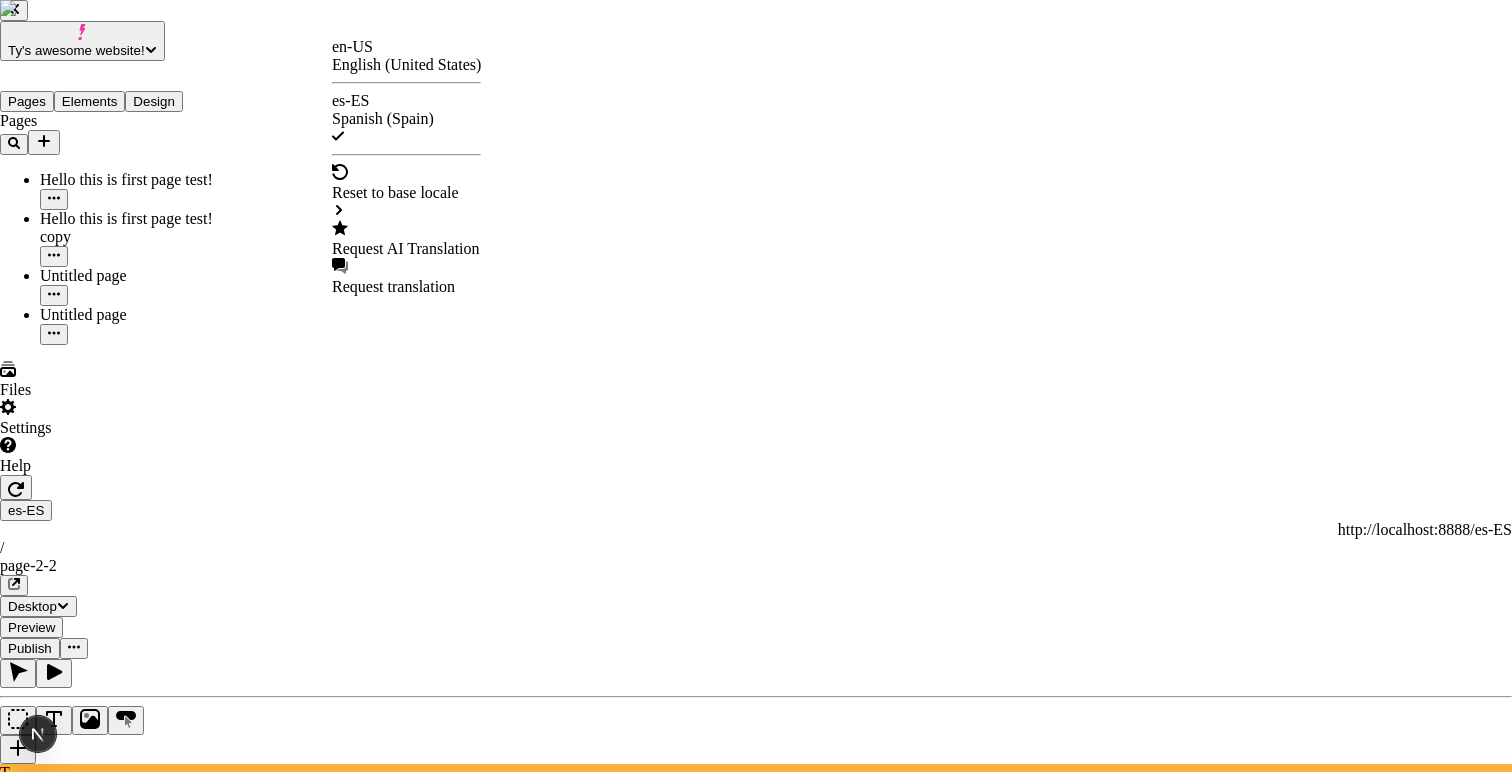 checkbox on "false" 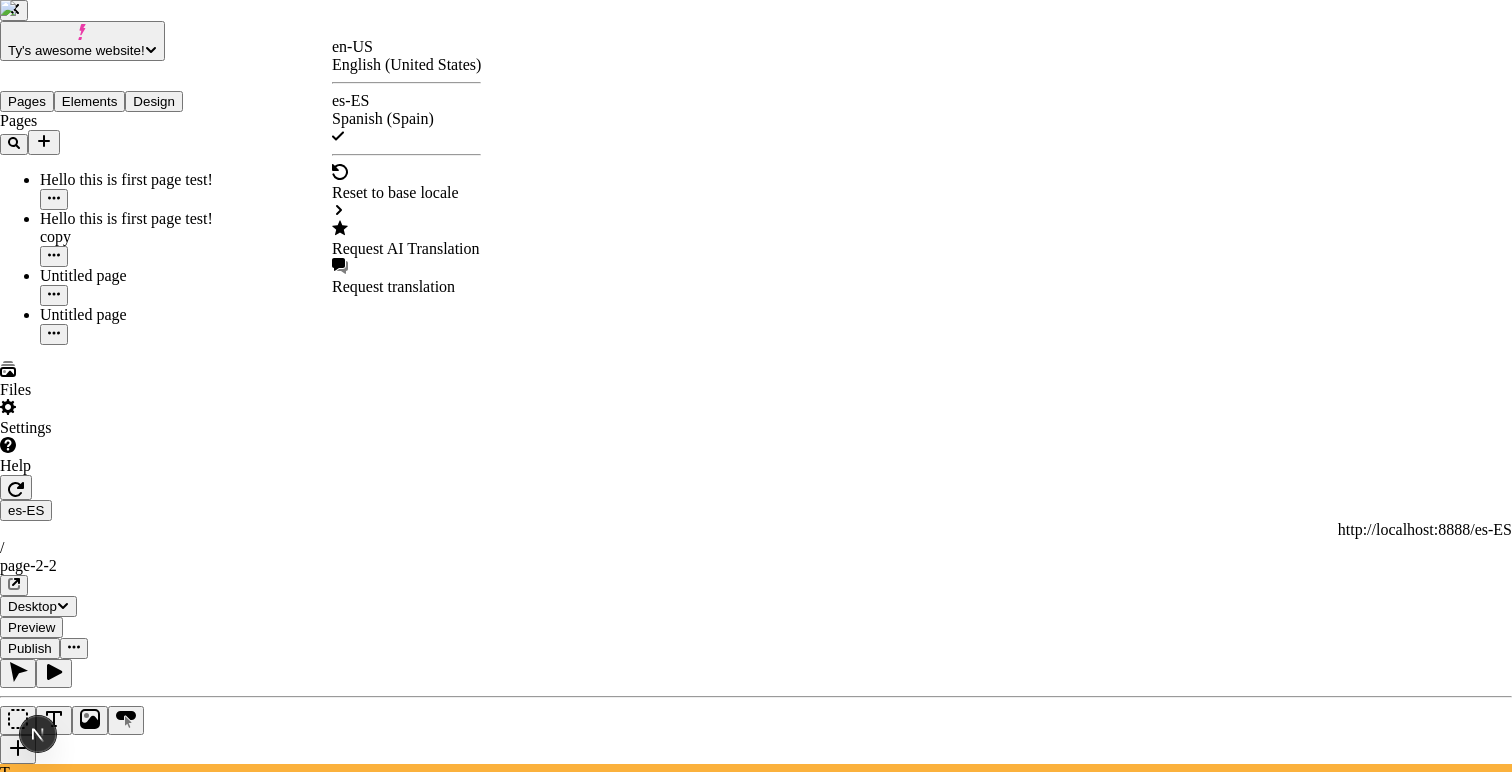 checkbox on "false" 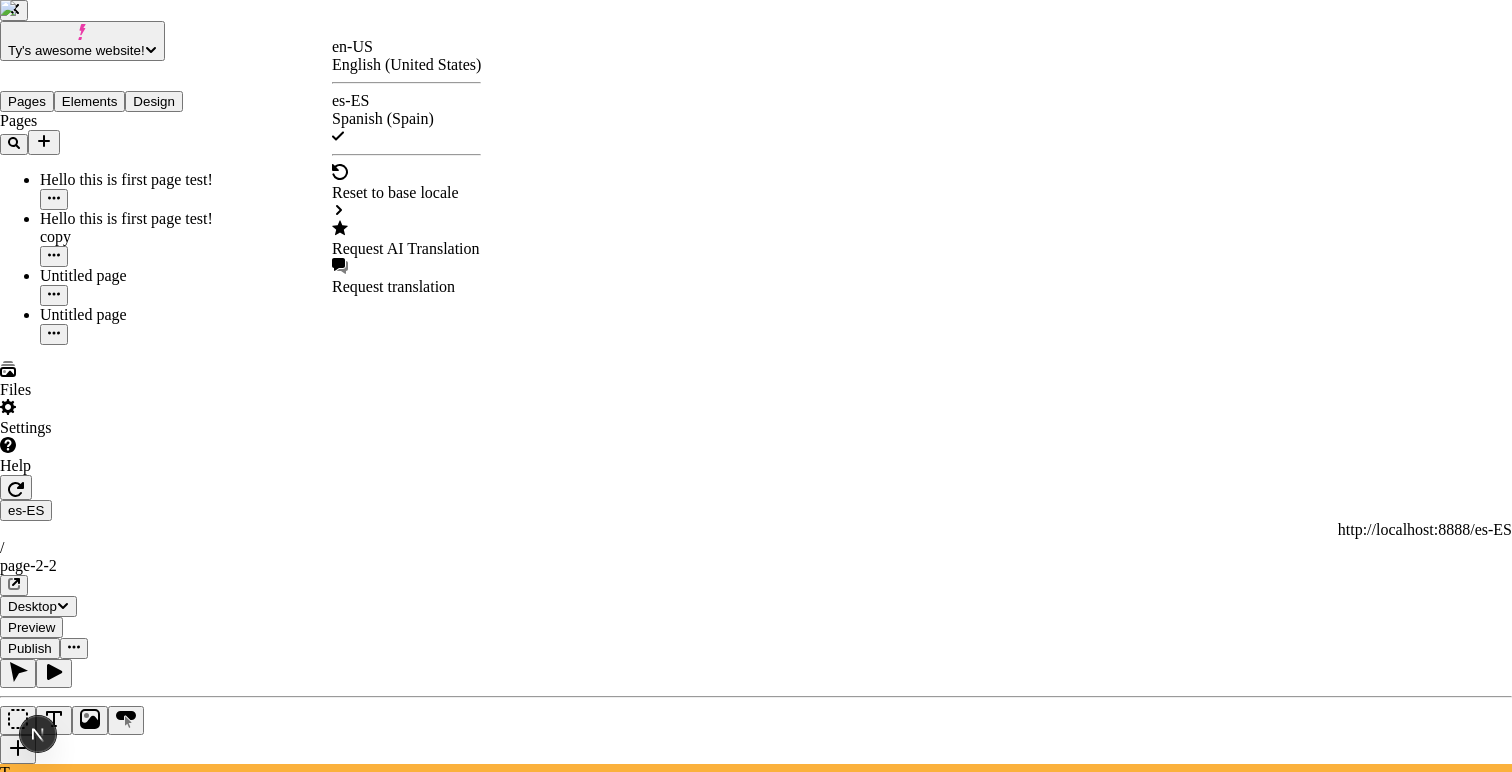 checkbox on "false" 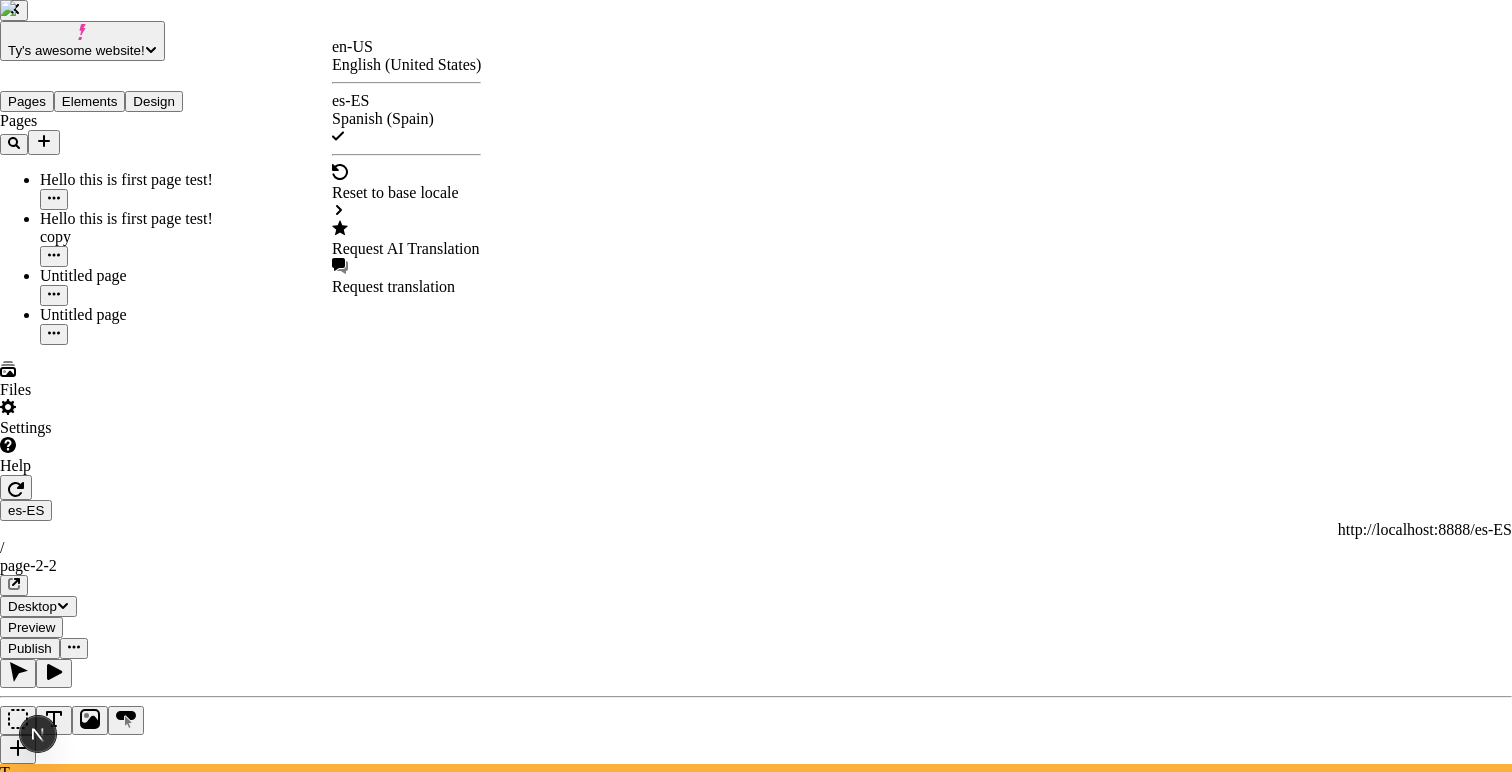 checkbox on "false" 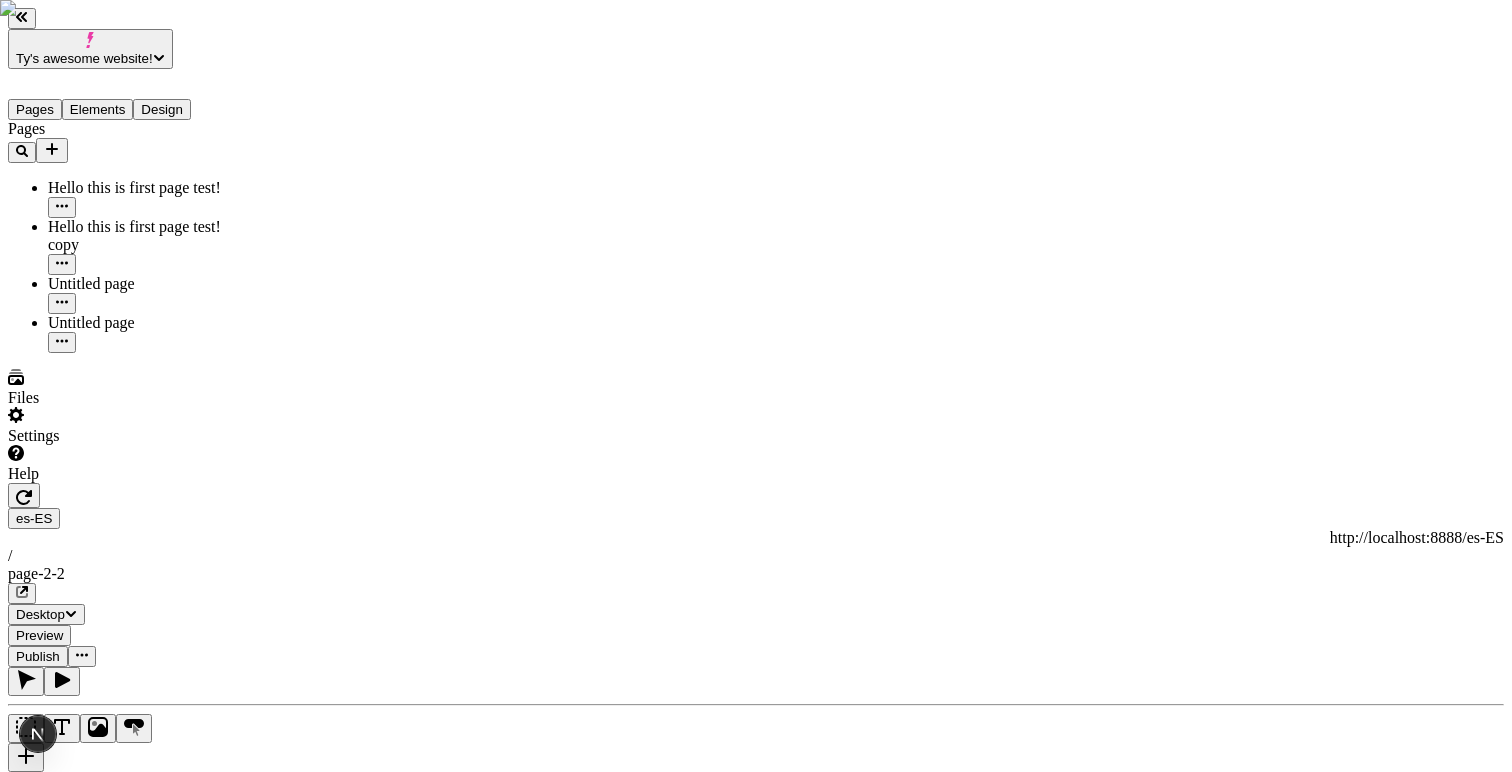 click 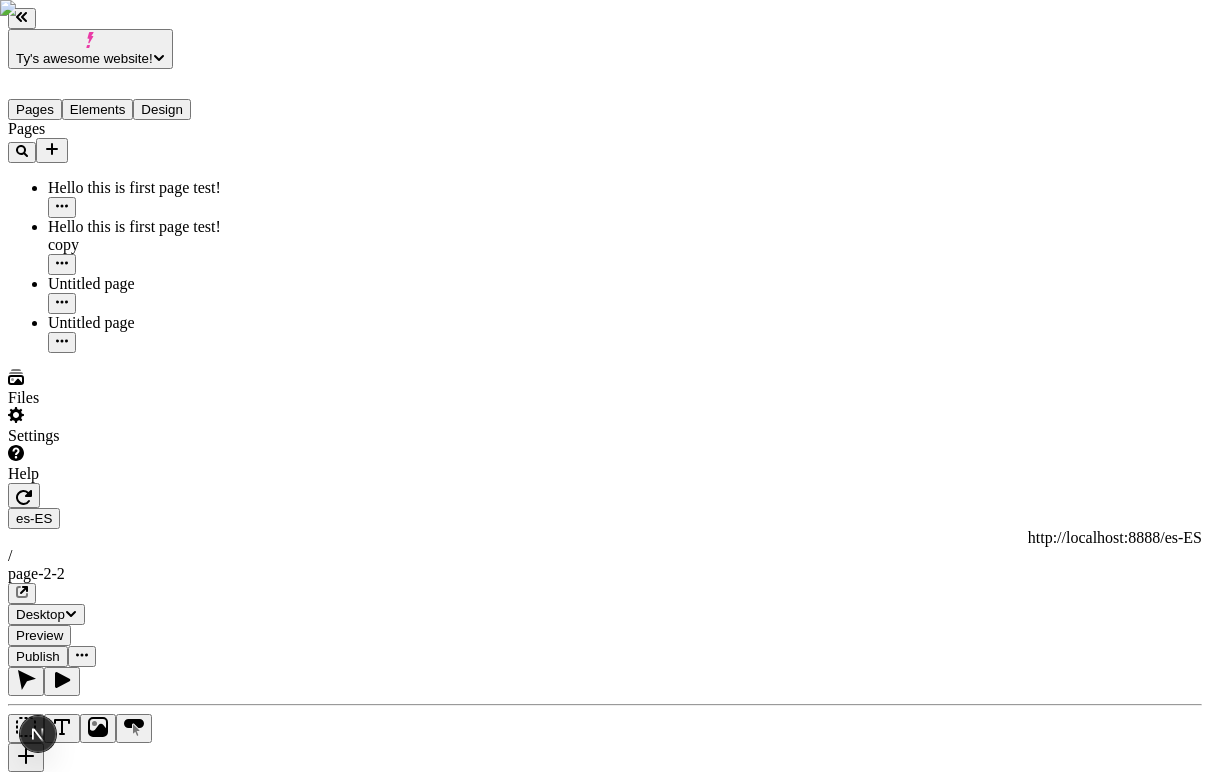 click on "Ty's awesome website! Pages Elements Design Pages Hello this is first page test! Hello this is first page test! copy Untitled page Untitled page Files Settings Help es-ES http://localhost:8888/es-ES / page-2-2 Desktop Preview Publish T Box Backgrounds Width 100 Height Align items Margin 0 0 Padding 10 10 10 10 Border 0 Corners 0 Shadows Row gap 0 Column gap 0 Animate box in None Animate items in None Visibility
To pick up a draggable item, press the space bar.
While dragging, use the arrow keys to move the item.
Press space again to drop the item in its new position, or press escape to cancel.
To pick up a draggable item, press the space bar.
While dragging, use the arrow keys to move the item.
Press space again to drop the item in its new position, or press escape to cancel." at bounding box center (605, 1832) 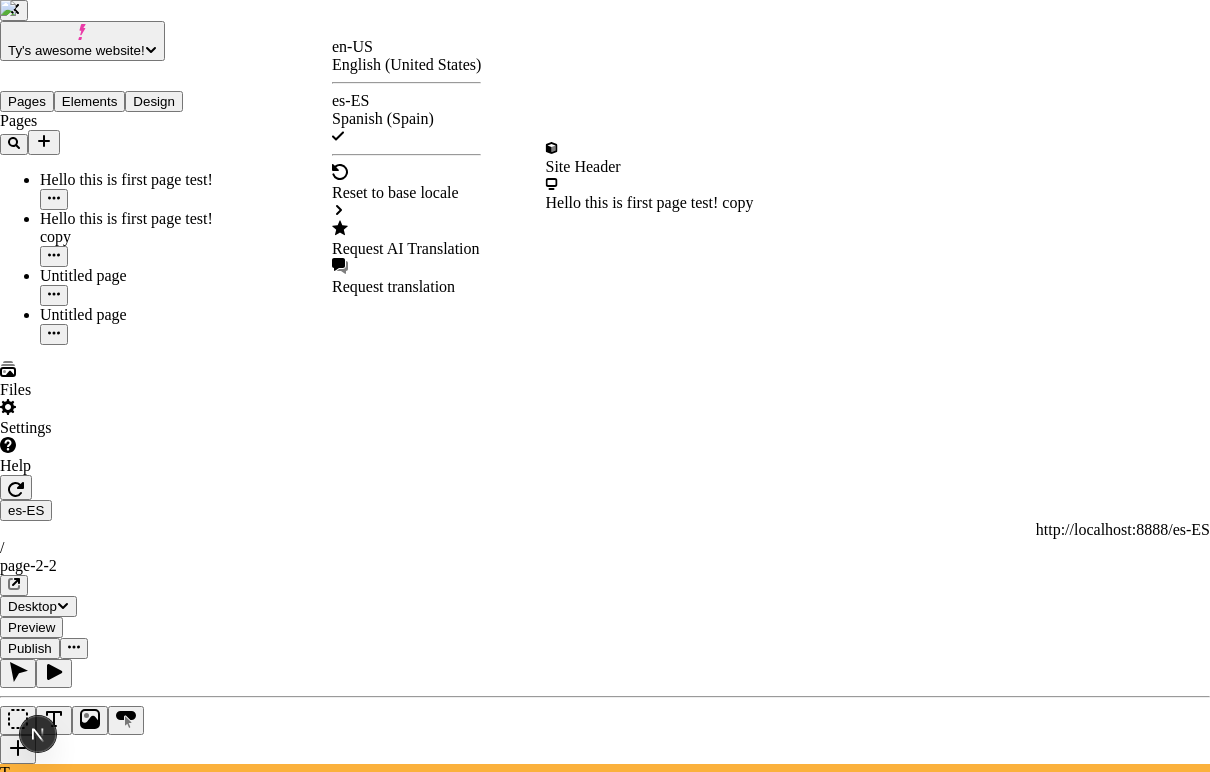click on "Request AI Translation" at bounding box center [406, 249] 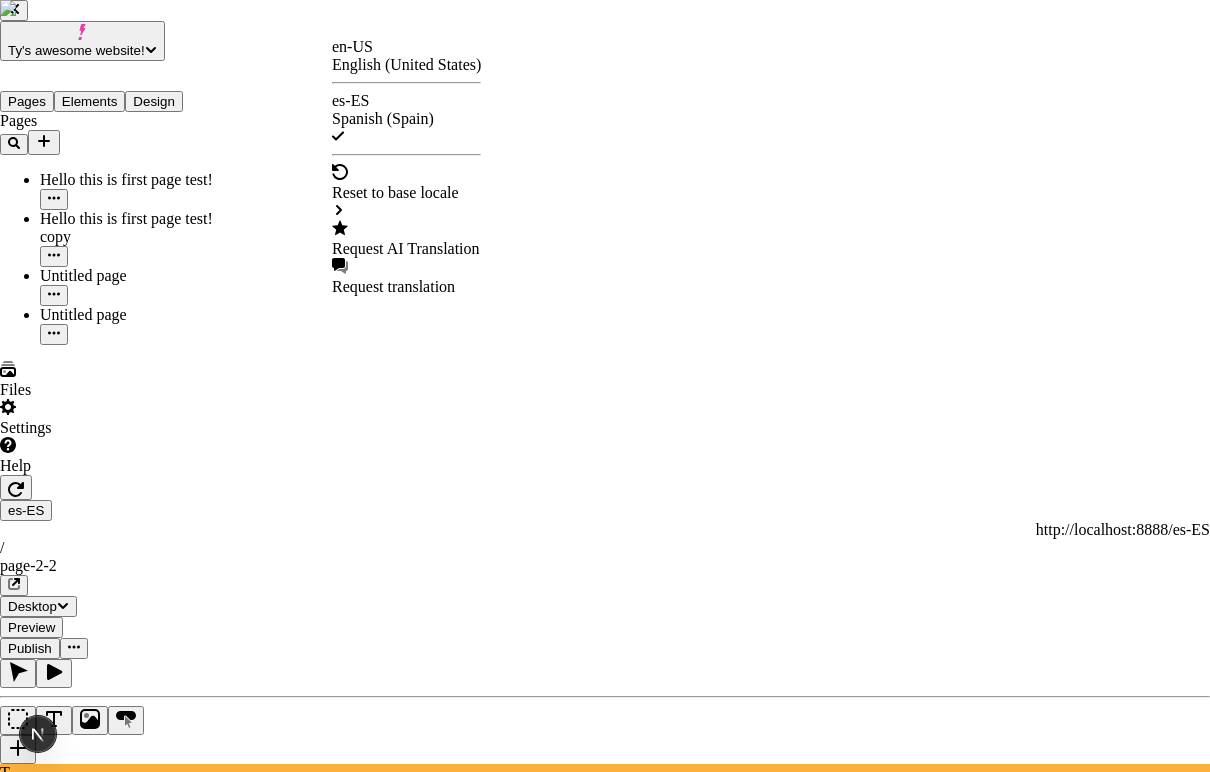 click at bounding box center (605, 3933) 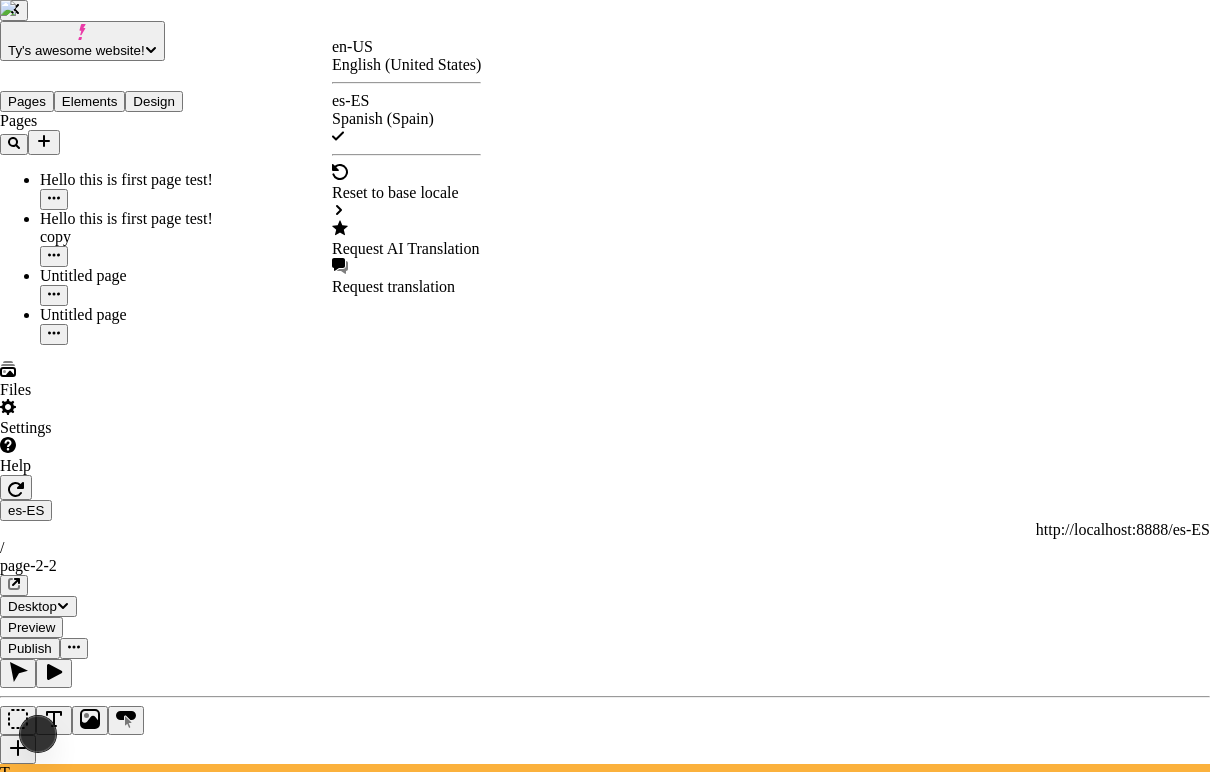 click on "Translate with AI" at bounding box center [605, 3678] 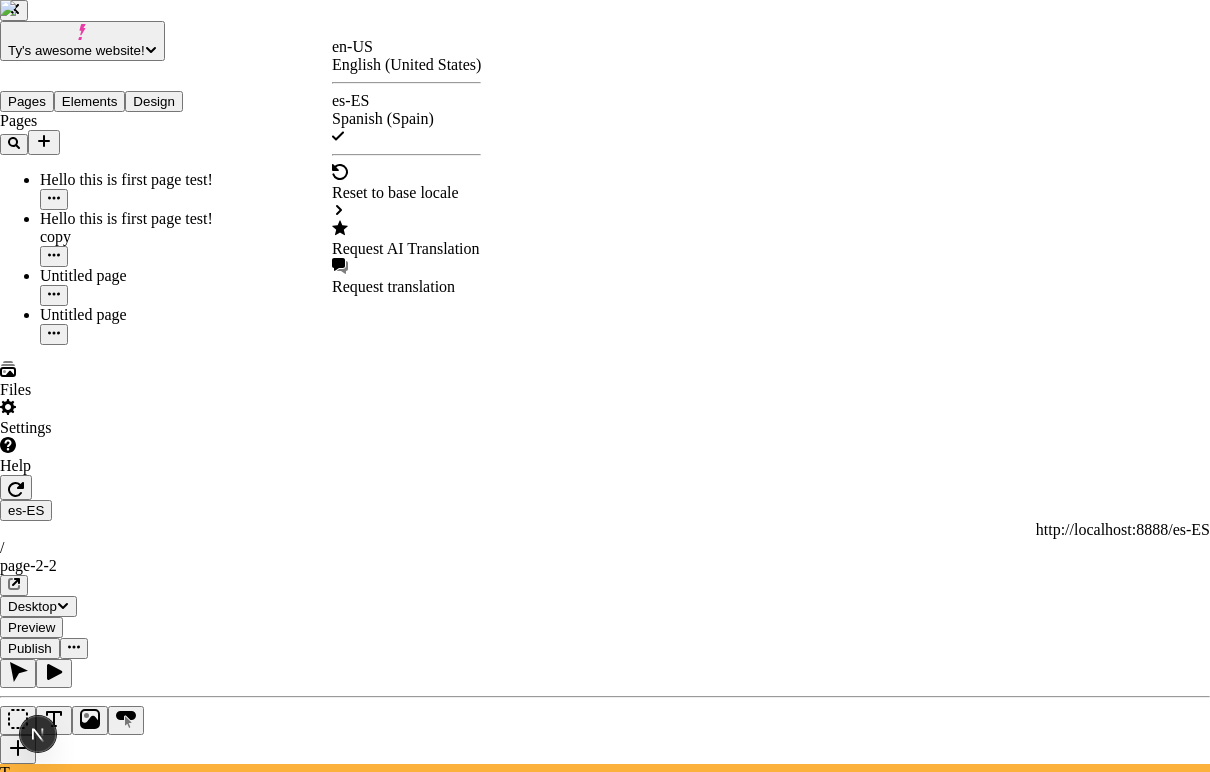 click on "Translate with AI This is a warning about using AI translation makeswift-header Another test to see the indentation of the json! Hello world! This is incredibly cool Is Makeswift located in [CITY], a very hot city with peaches? Page I'm a big apple in the little mango Oh! Will this turn into Spanish? I hope so. still editable! youtube! This is a small description within a fictitious product card that would be translated if I were a real user! I'm sorry AI, I believe in you and hope it works for this demonstration! I'm a big apple in the little mango I'm a big apple in the little mango I'm a big apple in the little mango I'm a big apple in the little mango I'm a big apple in the little mango I'm a big apple in the little mango I'm a big apple in the little mango I'm a big apple in the little mango I'm a big apple in the little mango I'm a big apple in the little mango I'm a big apple in the little mango I'm a big apple in the little mango I'm a big apple in the little mango I'm a big apple in the little mango" at bounding box center [605, 4270] 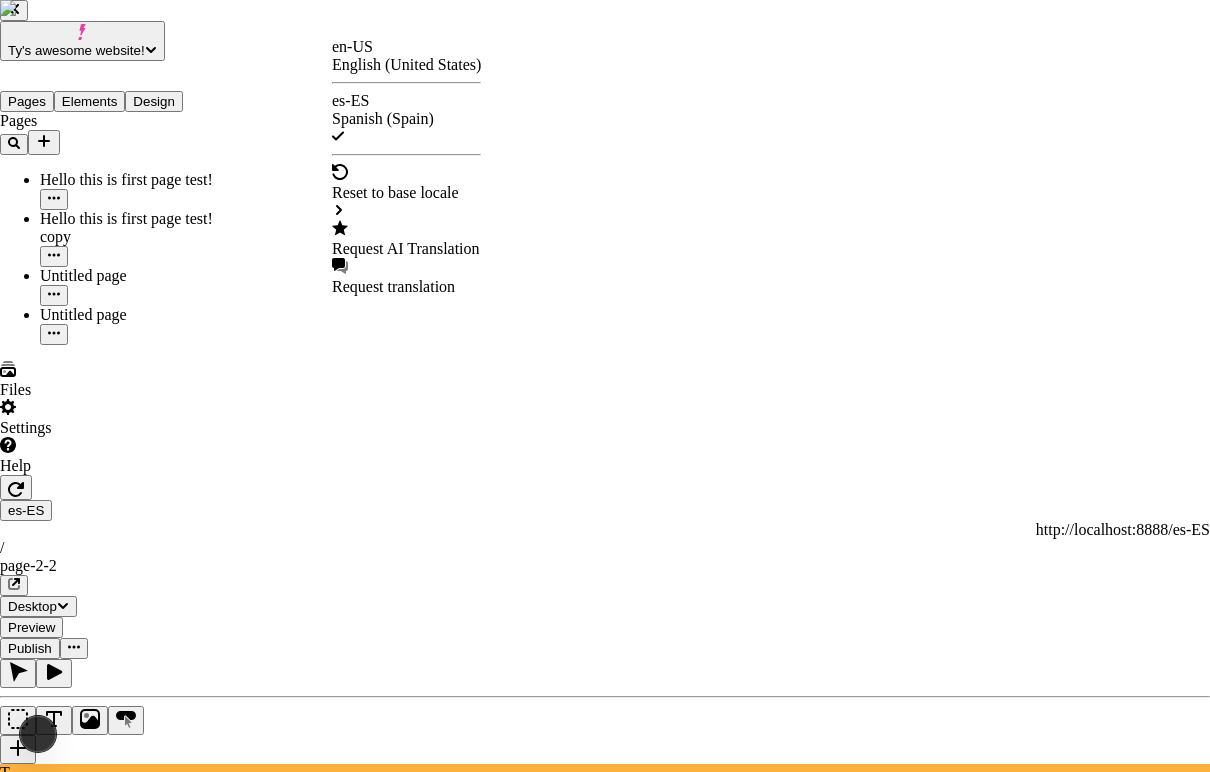 click on "Ty's awesome website! Pages Elements Design Pages Hello this is first page test! Hello this is first page test! copy Untitled page Untitled page Files Settings Help es-ES http://localhost:8888/es-ES / page-2-2 Tablet Preview Publish T Box Backgrounds Width 100 Height Align items Margin 0 0 Padding 10 10 10 10 Border 0 Corners 0 Shadows Row gap 0 Column gap 0 Animate box in None Animate items in None Visibility
To pick up a draggable item, press the space bar.
While dragging, use the arrow keys to move the item.
Press space again to drop the item in its new position, or press escape to cancel.
To pick up a draggable item, press the space bar.
While dragging, use the arrow keys to move the item.
Press space again to drop the item in its new position, or press escape to cancel.
en-US English (United States) es-ES Spanish (Spain) Reset to base locale Request AI Translation Request translation" at bounding box center (605, 1828) 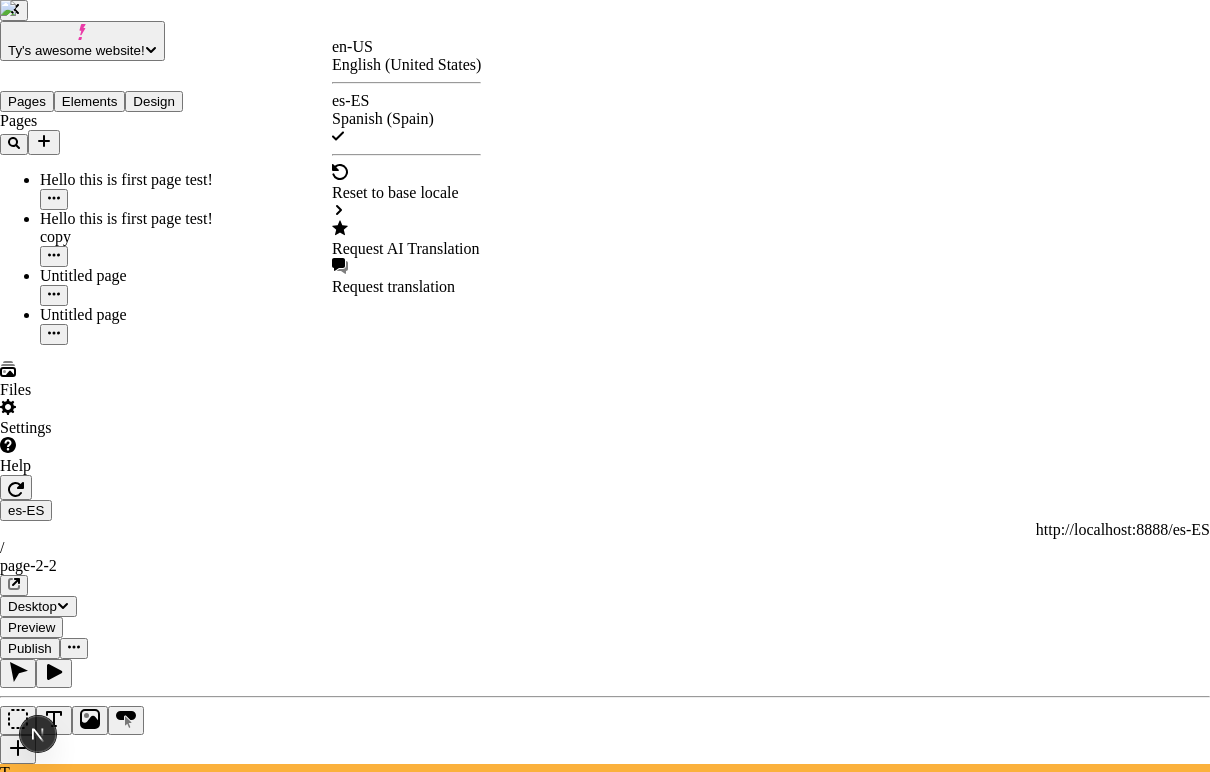 click on "Request AI Translation" at bounding box center (406, 249) 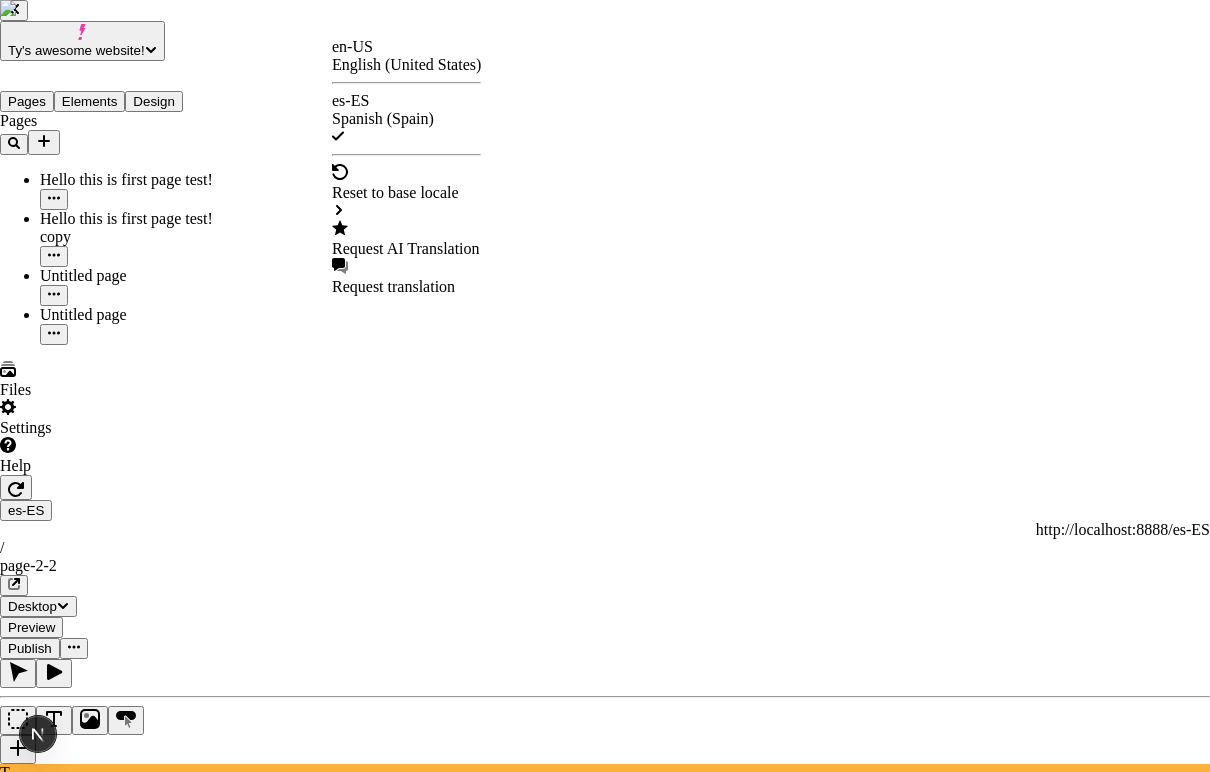 click at bounding box center (605, 3933) 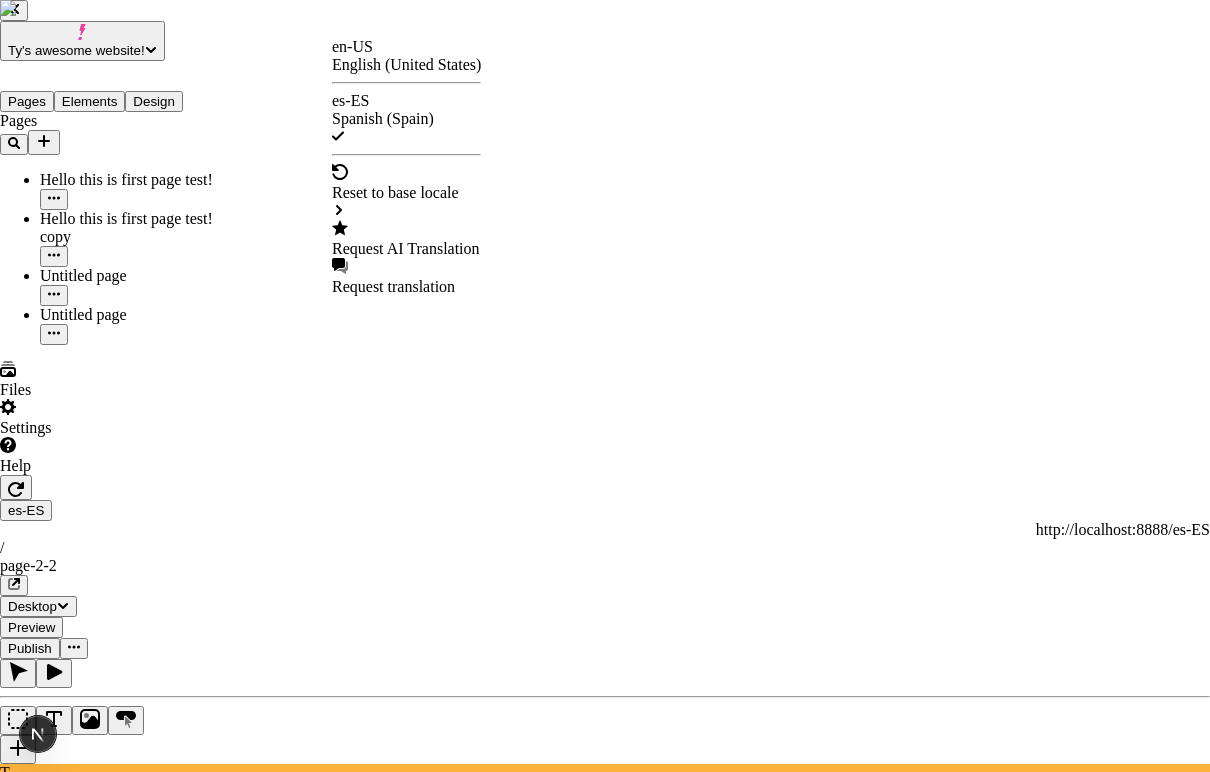 checkbox on "true" 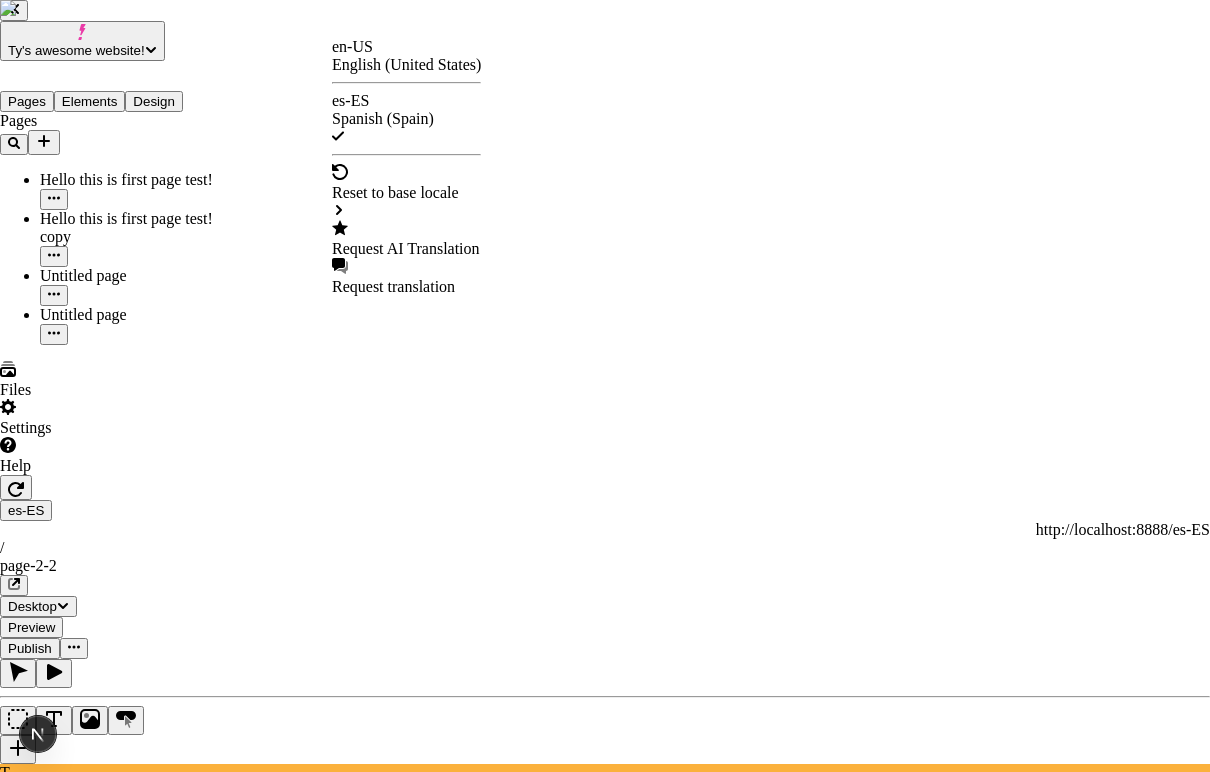 checkbox on "true" 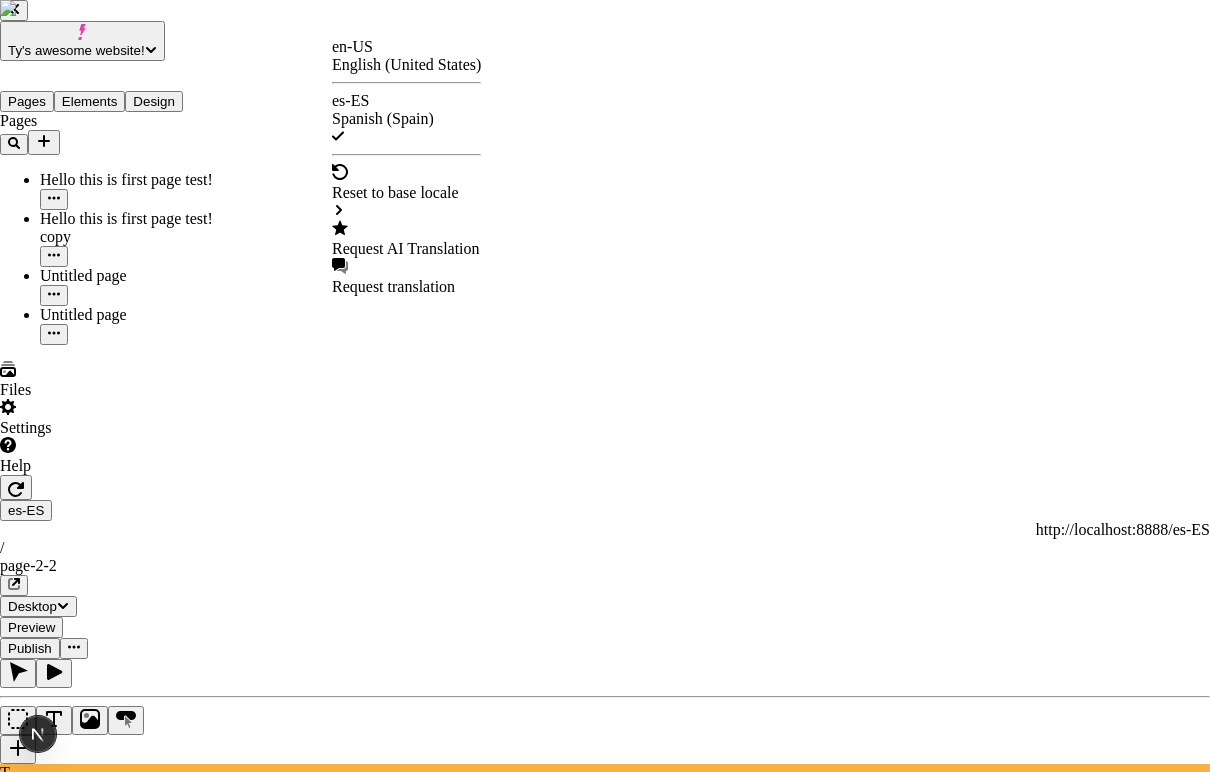 checkbox on "true" 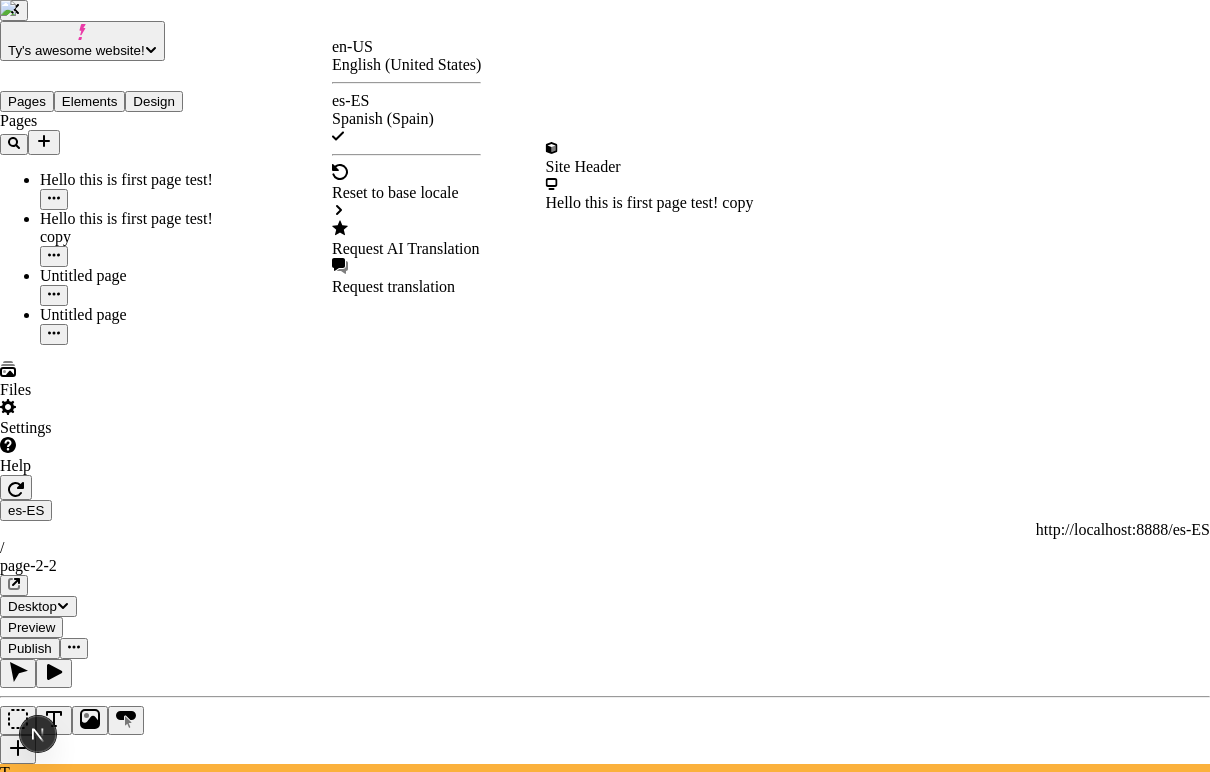 click on "Request AI Translation" at bounding box center [406, 249] 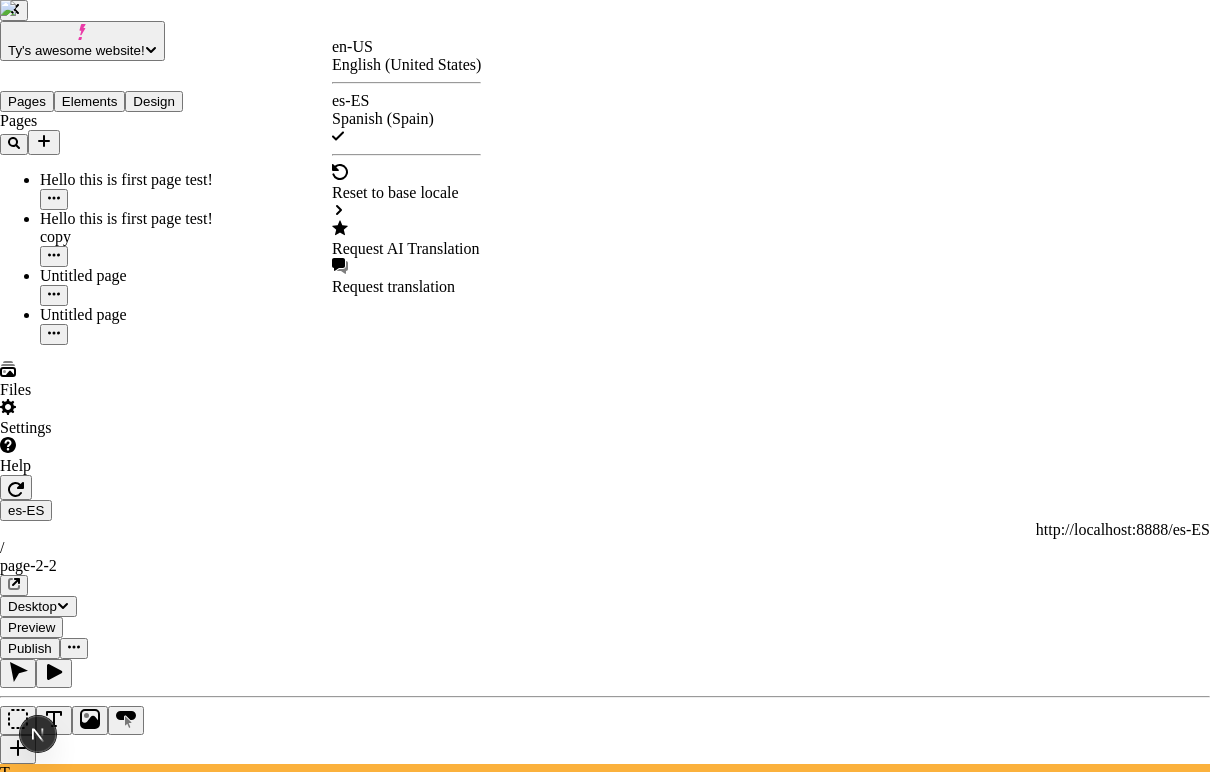 click at bounding box center [605, 3740] 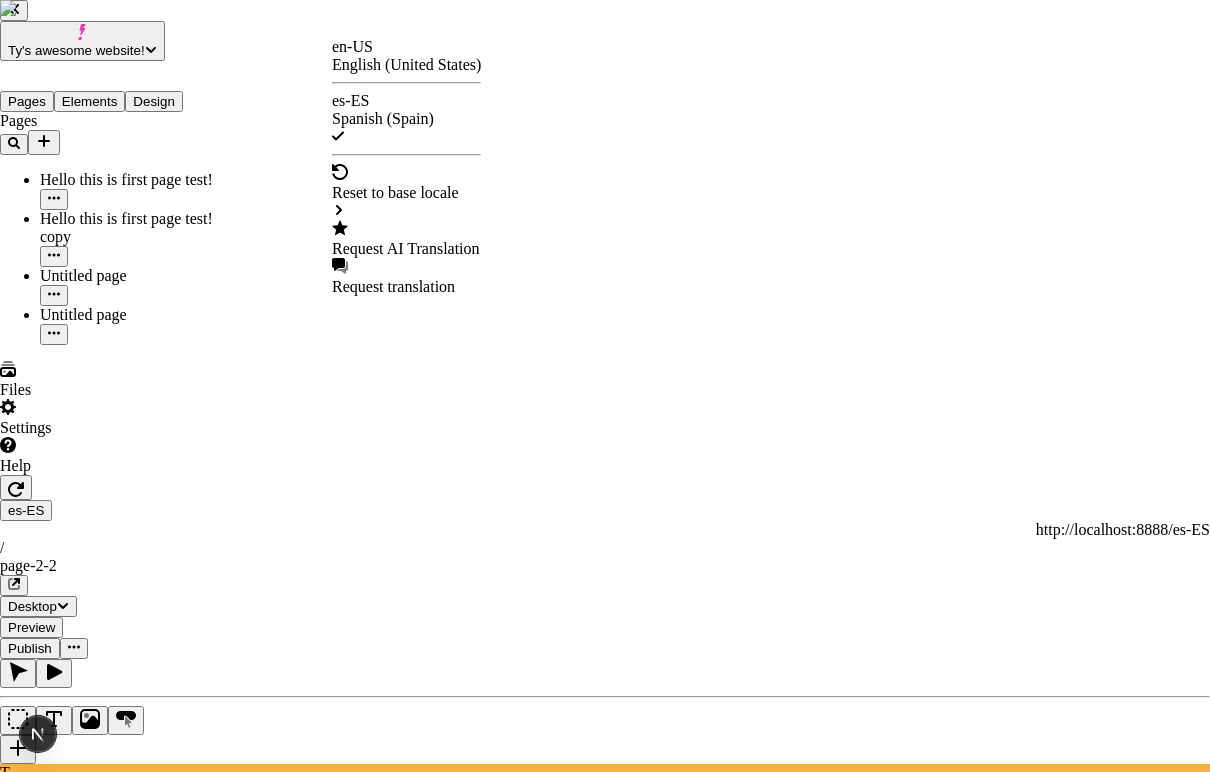 click on "Request AI Translation" at bounding box center [406, 249] 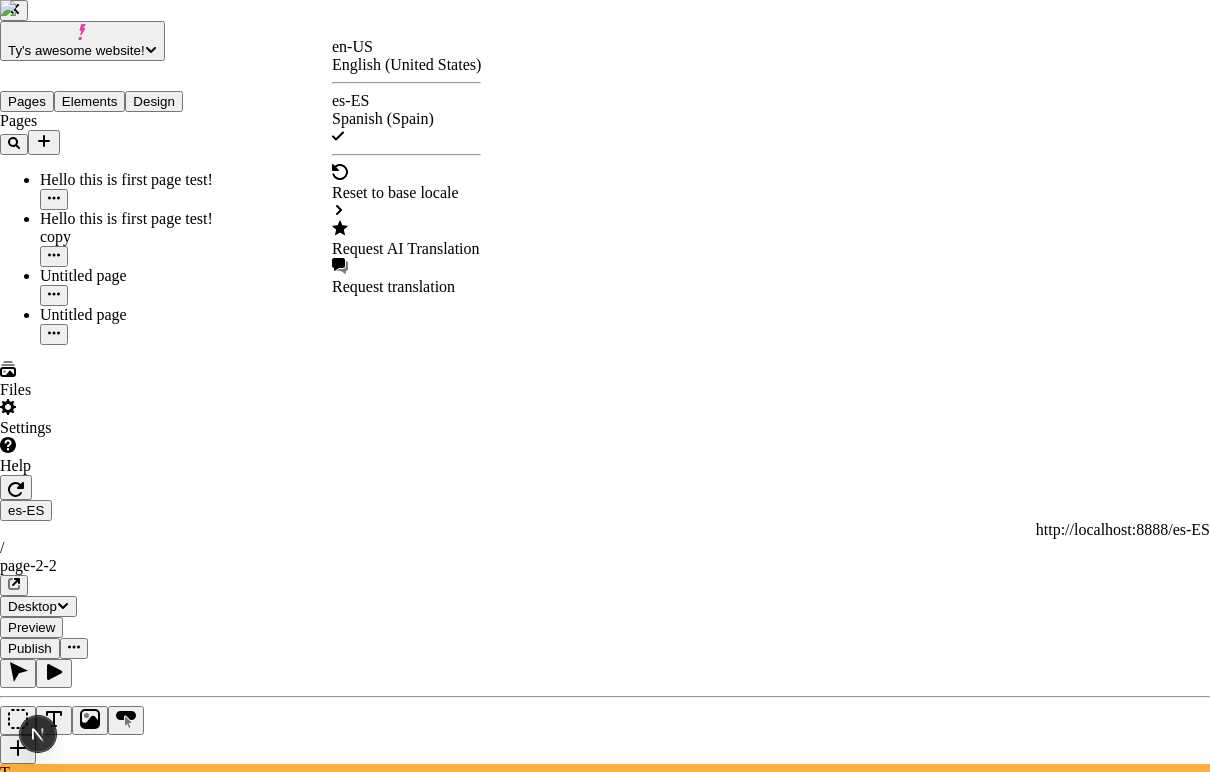 click at bounding box center [605, 3740] 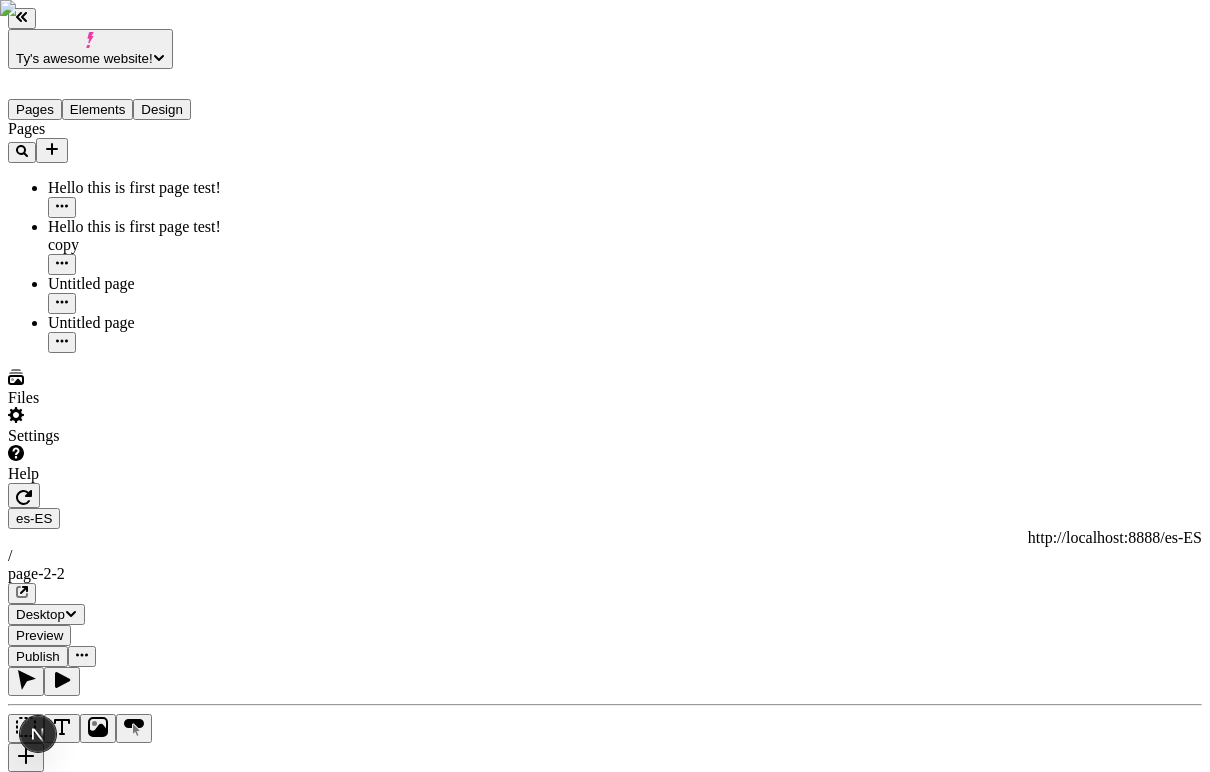 click 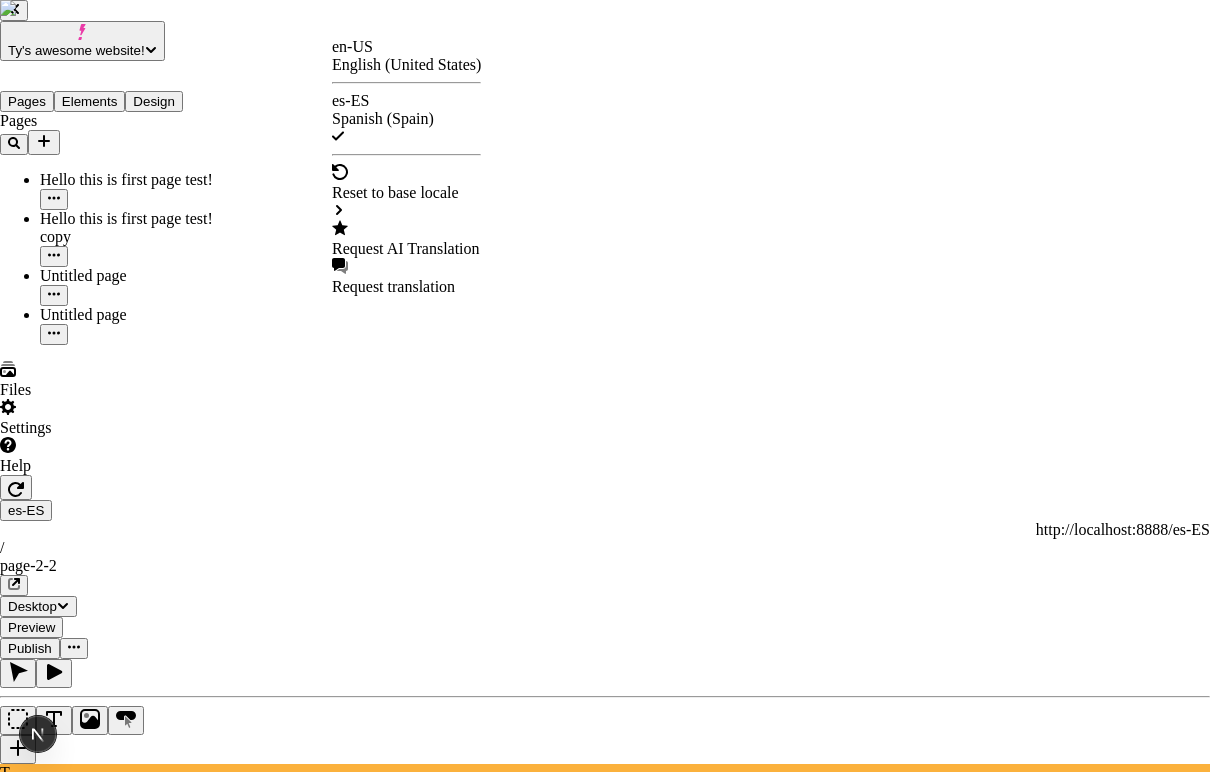 click on "Request AI Translation" at bounding box center [406, 249] 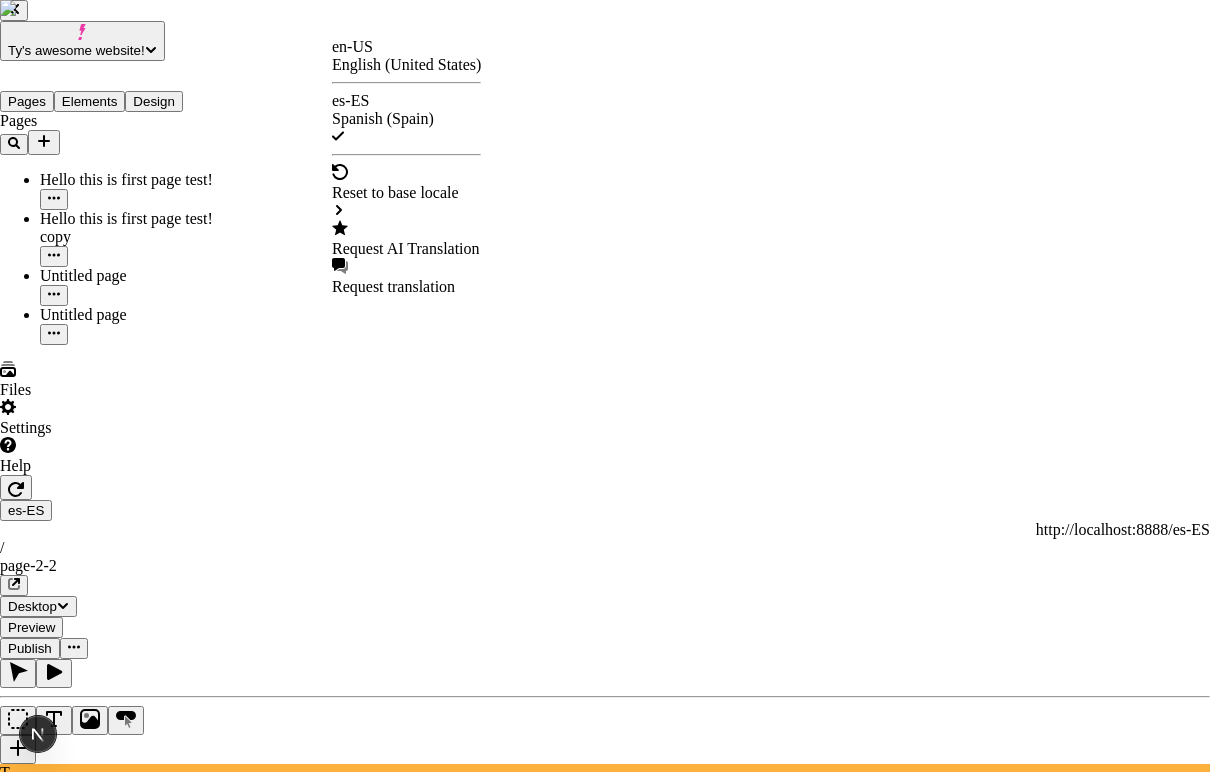 checkbox on "true" 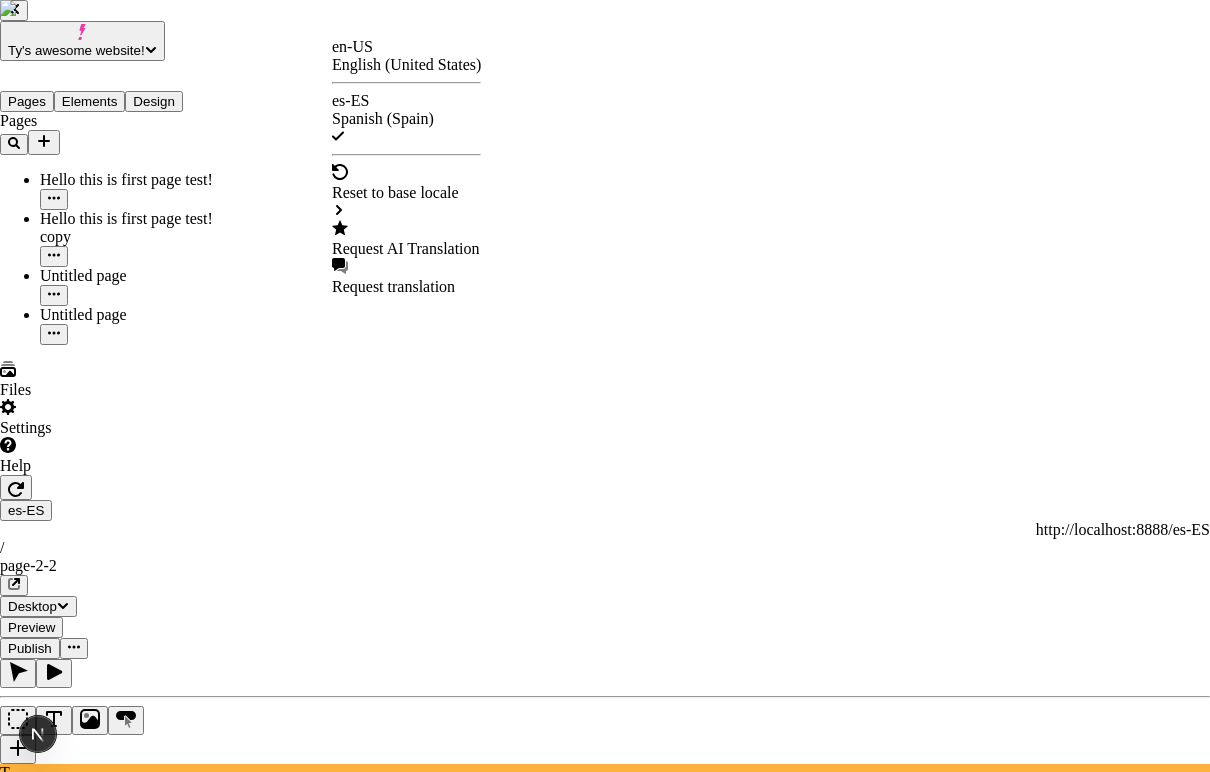 checkbox on "true" 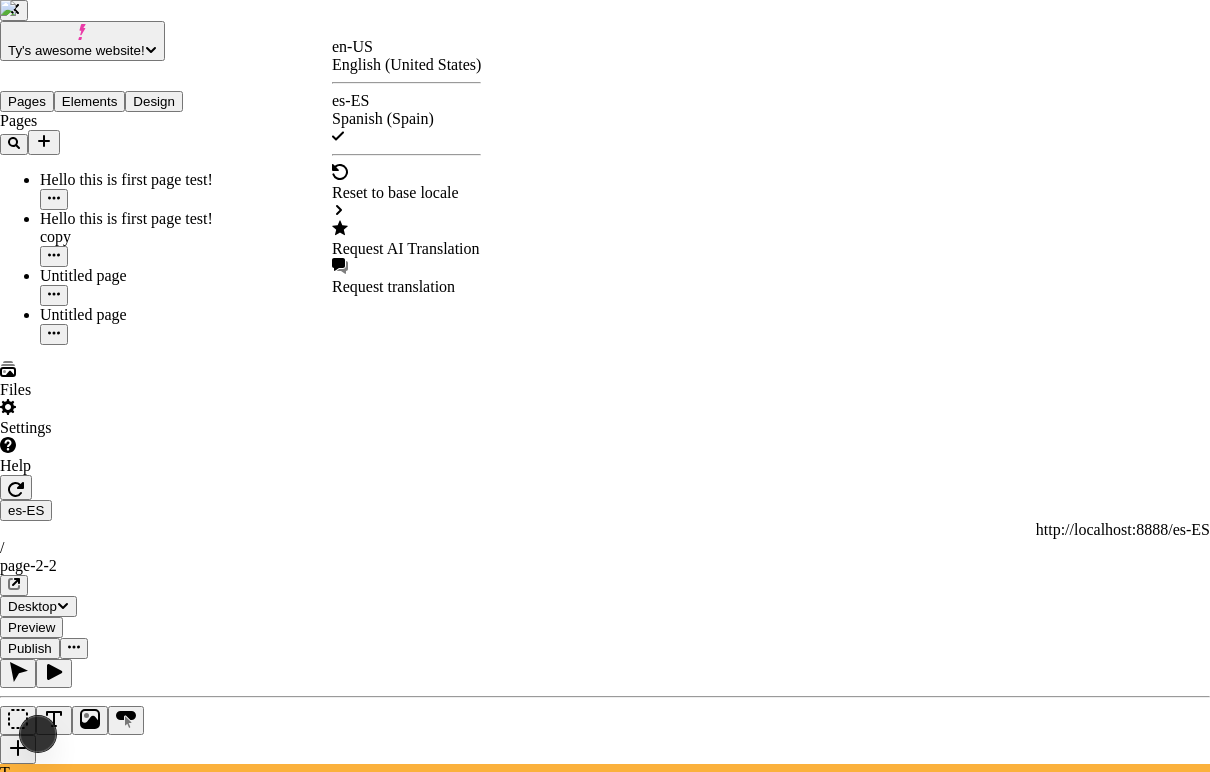 click on "Cancel Translation" at bounding box center [63, 4683] 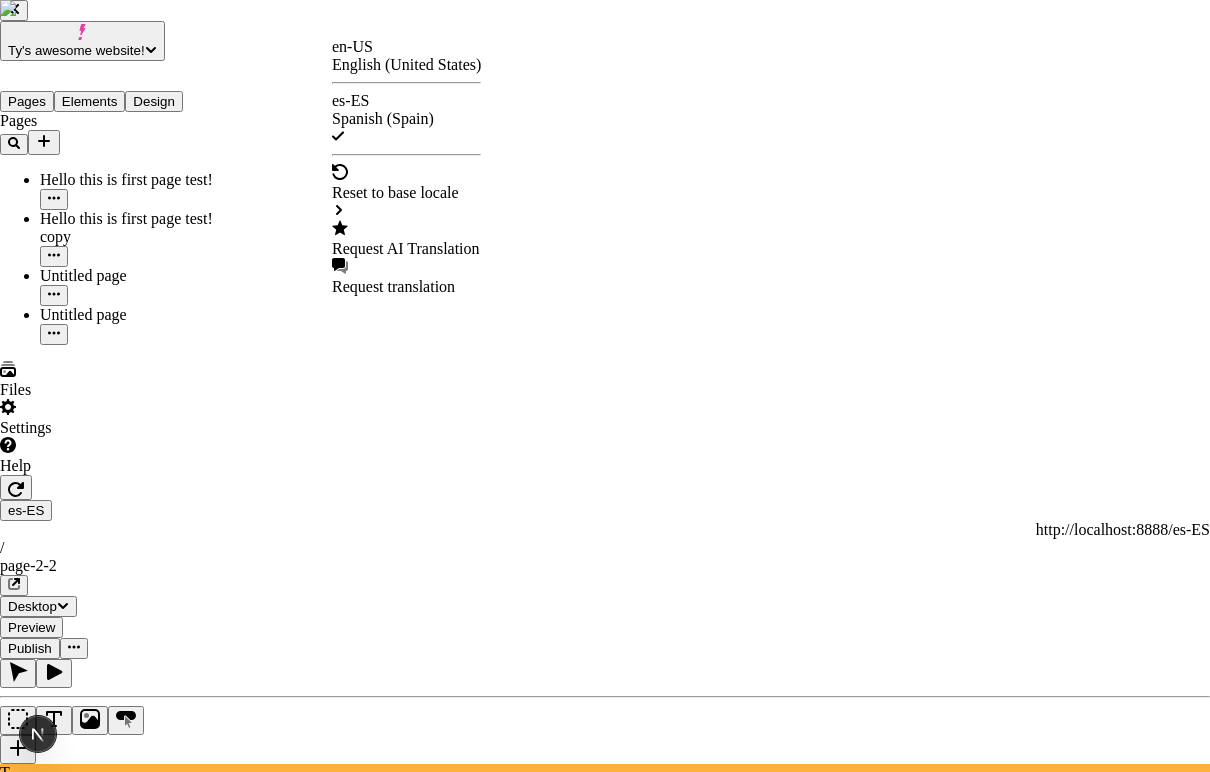 click on "Request AI Translation" at bounding box center (406, 249) 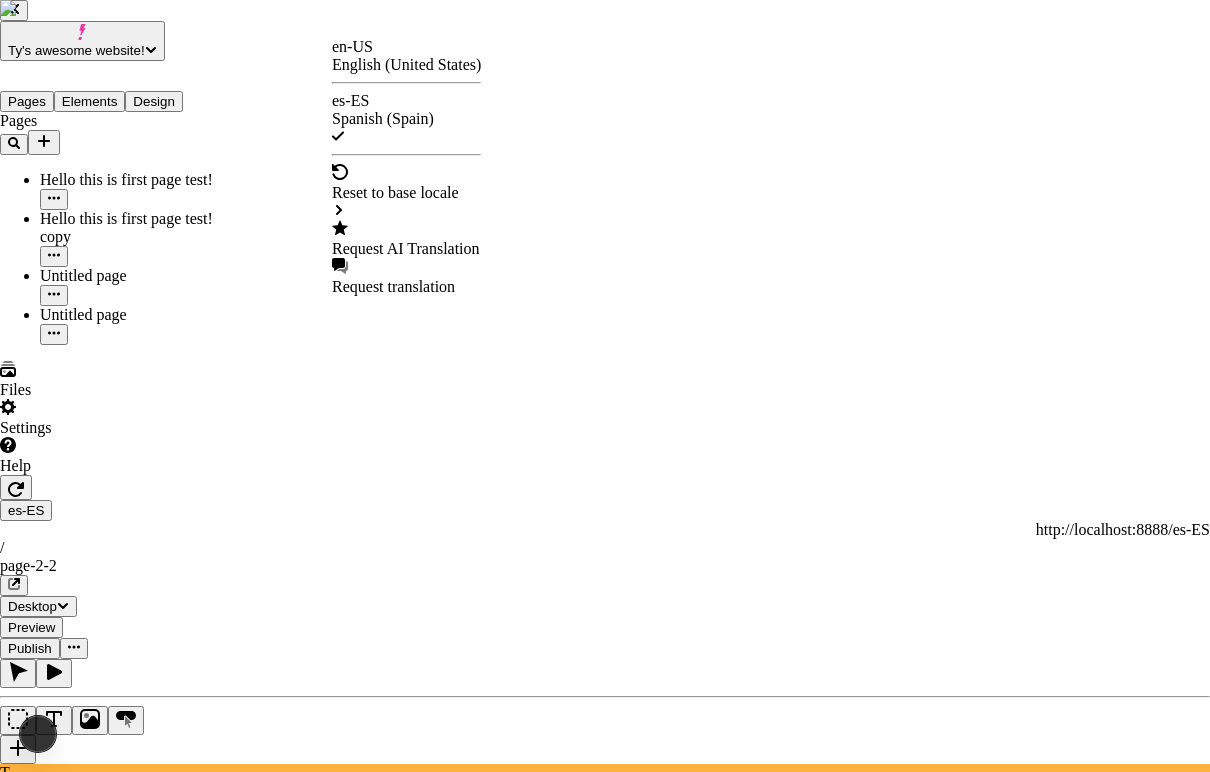 click on "Translate with AI" at bounding box center [605, 3500] 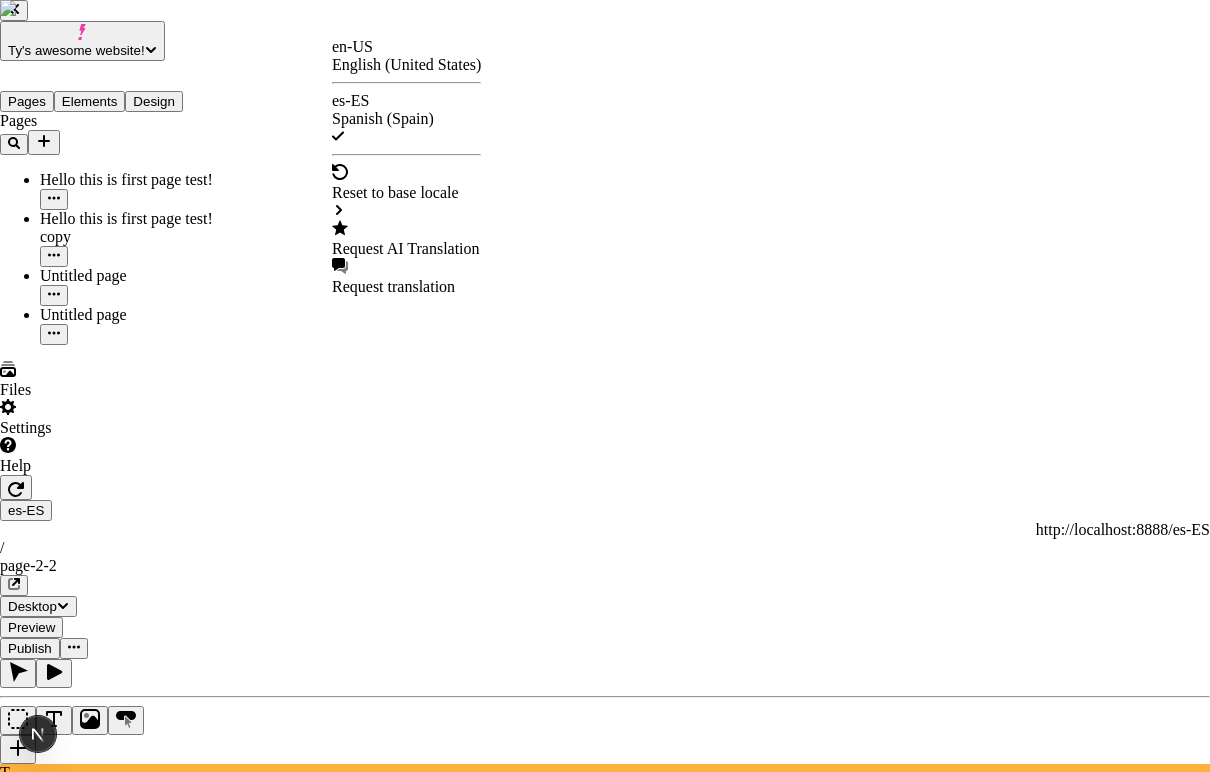 click on "Translate with AI This is a warning about using AI translation makeswift-header Another test to see the indentation of the json! Hello world! This is incredibly cool Is Makeswift located in [CITY], a very hot city with peaches? Page I'm a big apple in the little mango Oh! Will this turn into Spanish? I hope so. still editable! youtube! This is a small description within a fictitious product card that would be translated if I were a real user! I'm sorry AI, I believe in you and hope it works for this demonstration! I'm a big apple in the little mango I'm a big apple in the little mango I'm a big apple in the little mango I'm a big apple in the little mango I'm a big apple in the little mango I'm a big apple in the little mango I'm a big apple in the little mango I'm a big apple in the little mango I'm a big apple in the little mango I'm a big apple in the little mango I'm a big apple in the little mango I'm a big apple in the little mango I'm a big apple in the little mango I'm a big apple in the little mango" at bounding box center (605, 4092) 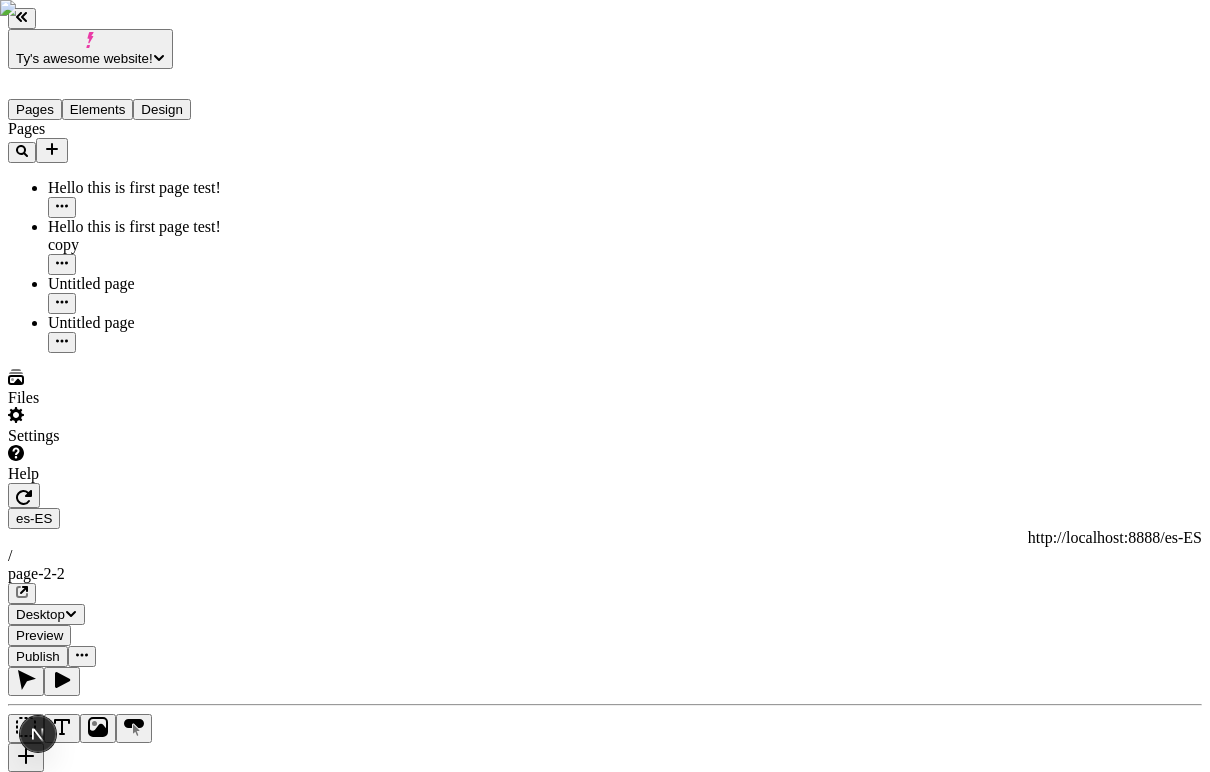click on "Ty's awesome website! Pages Elements Design Pages Hello this is first page test! Hello this is first page test! copy Untitled page Untitled page Files Settings Help es-ES http://localhost:8888/es-ES / page-2-2 Desktop Preview Publish T Site Header Width 100 Margin 0 0 Text Another test to see the indentation of the json! Logo Links ... ... ... Color #333333 / 100%
To pick up a draggable item, press the space bar.
While dragging, use the arrow keys to move the item.
Press space again to drop the item in its new position, or press escape to cancel." at bounding box center (605, 1736) 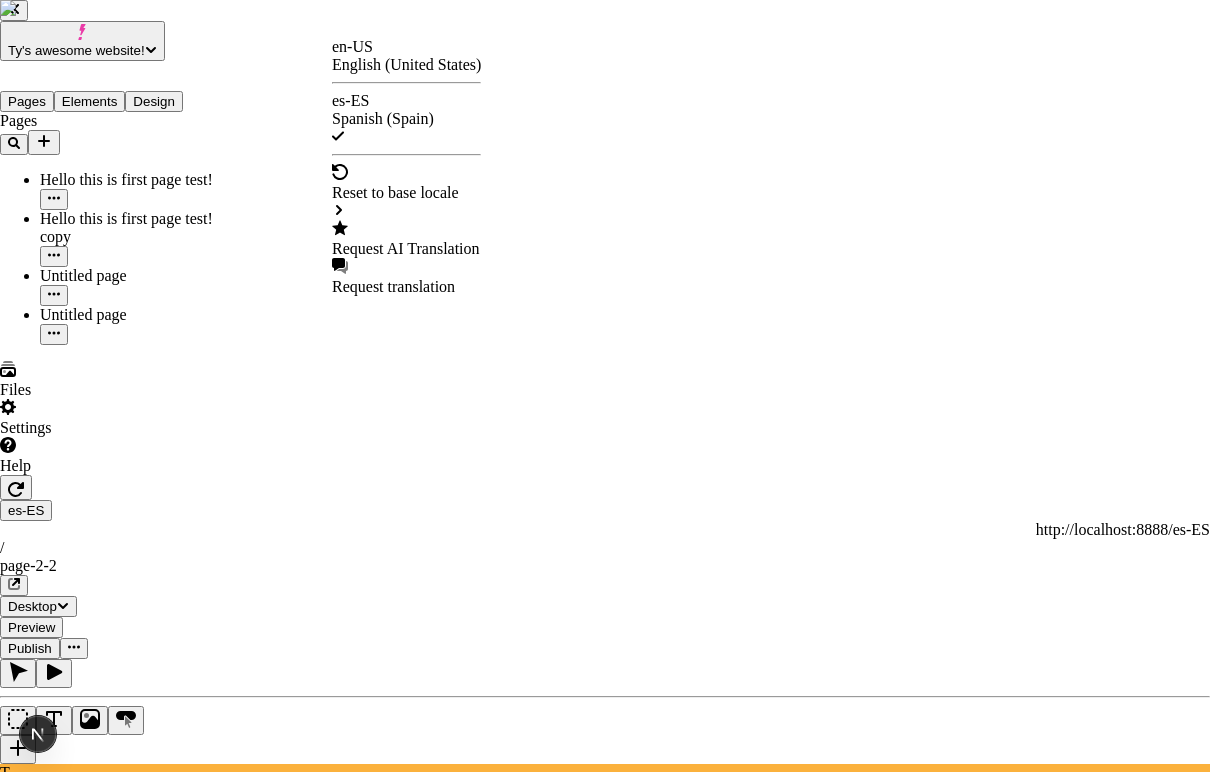 click on "Request AI Translation" at bounding box center [406, 249] 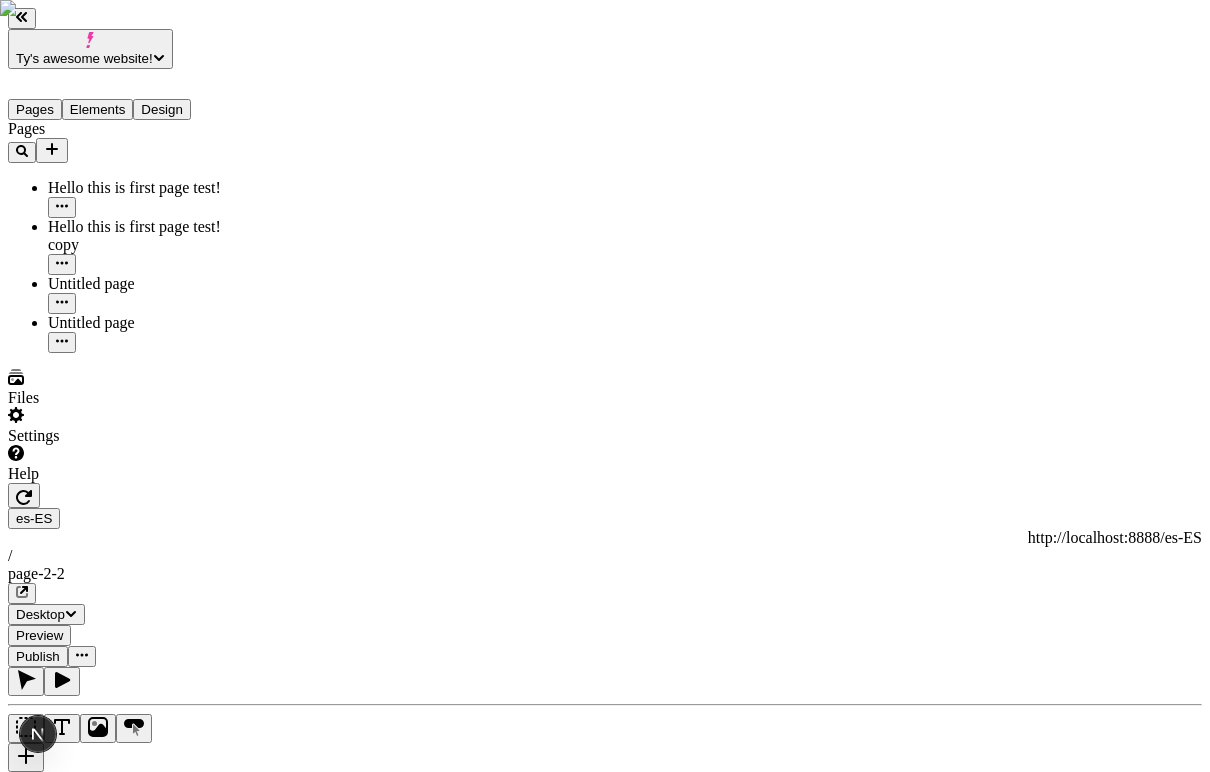 click 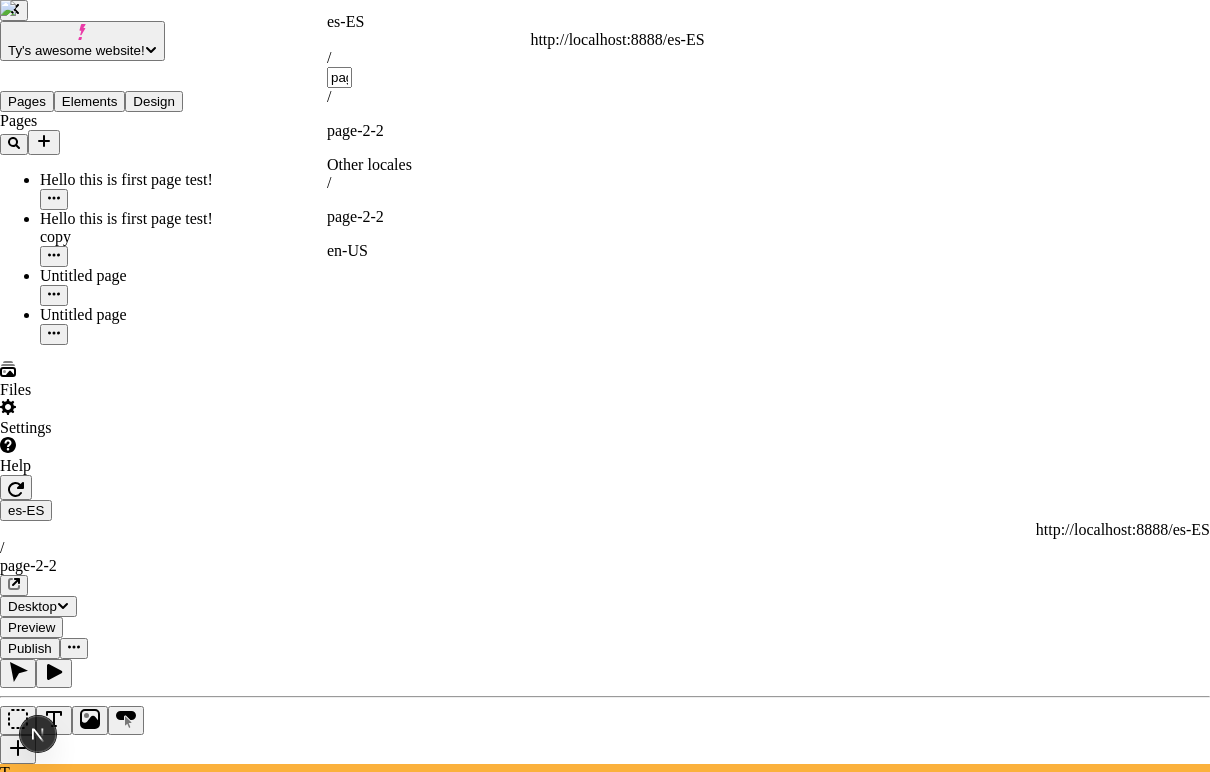 click 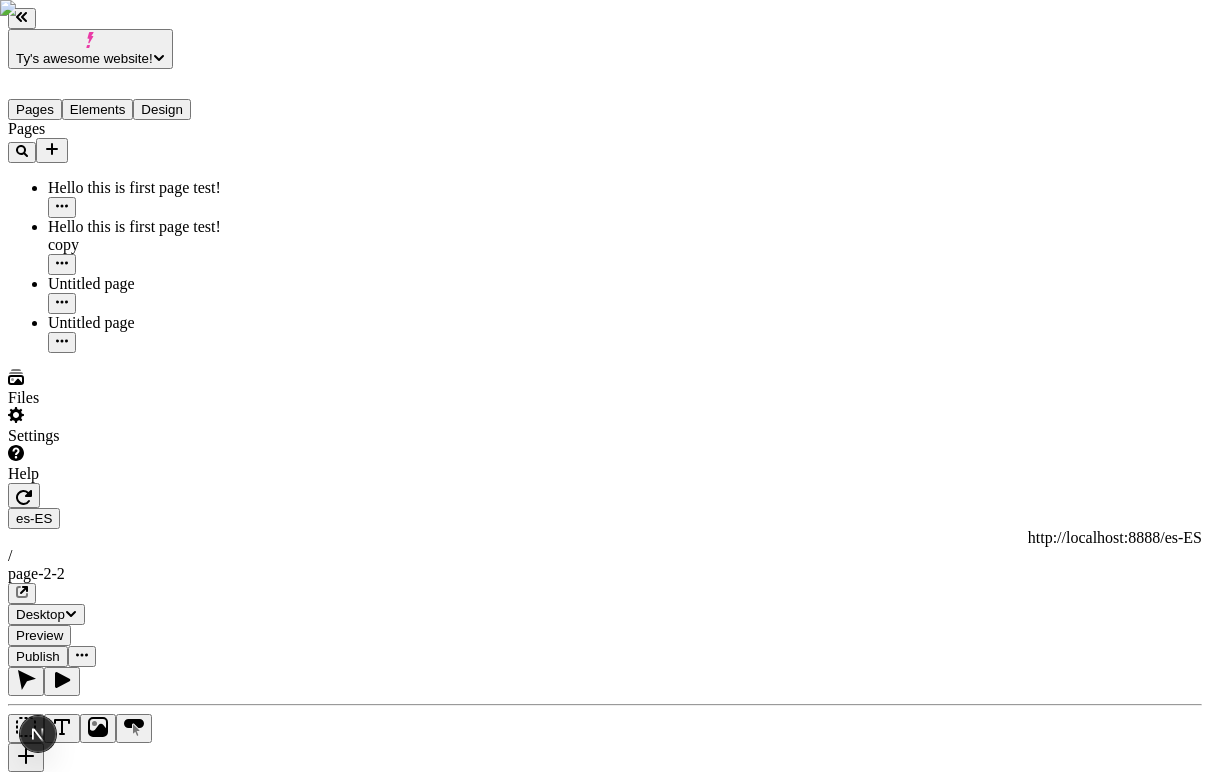 click on "Ty's awesome website! Pages Elements Design Pages Hello this is first page test! Hello this is first page test! copy Untitled page Untitled page Files Settings Help es-ES http://localhost:8888/es-ES / page-2-2 Desktop Preview Publish T Font Control Demoadsasdasdasdas Width 100 Margin 0 0 Font w/o variant w/o default Select a font Font w/ variant w/o default Select a font Select a font variant Font w/o variant w/ default Grenze Gotisch Font w/ variant w/ default Grenze Gotisch Bold  Text Oh! Will this turn into Spanish? I hope so." at bounding box center (605, 1654) 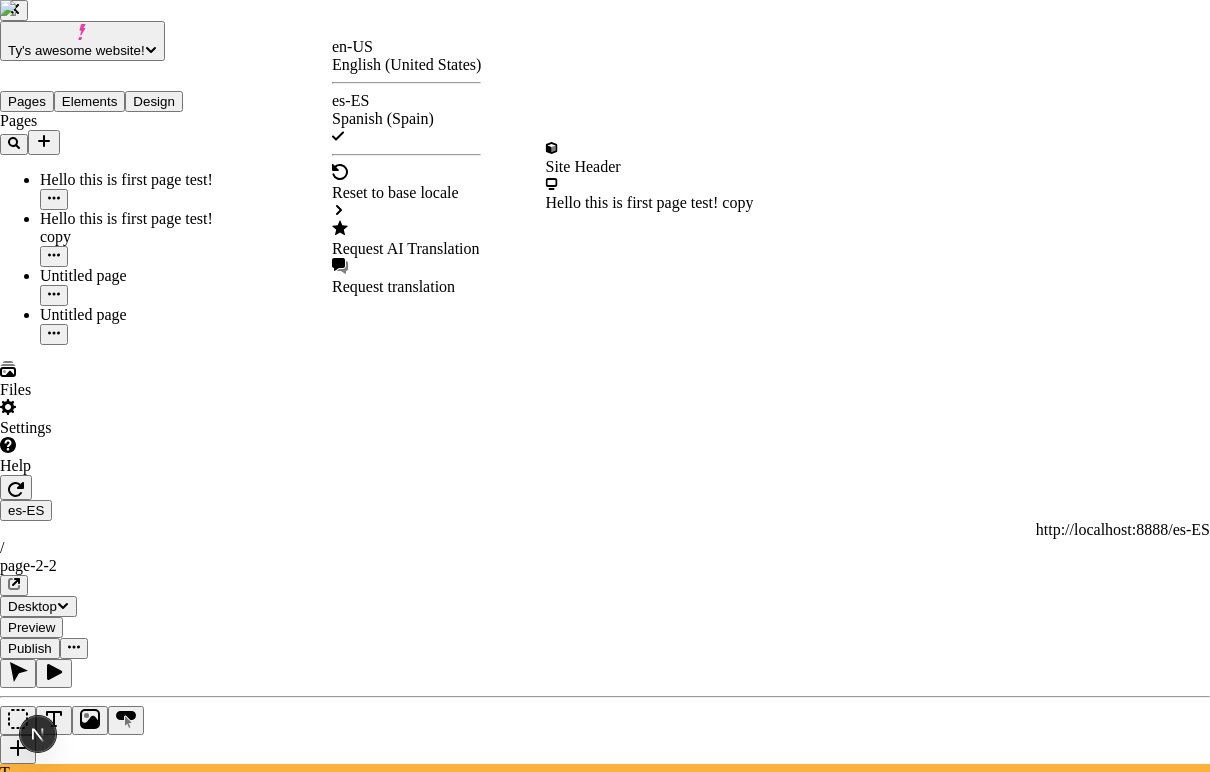 click on "Request AI Translation" at bounding box center [406, 239] 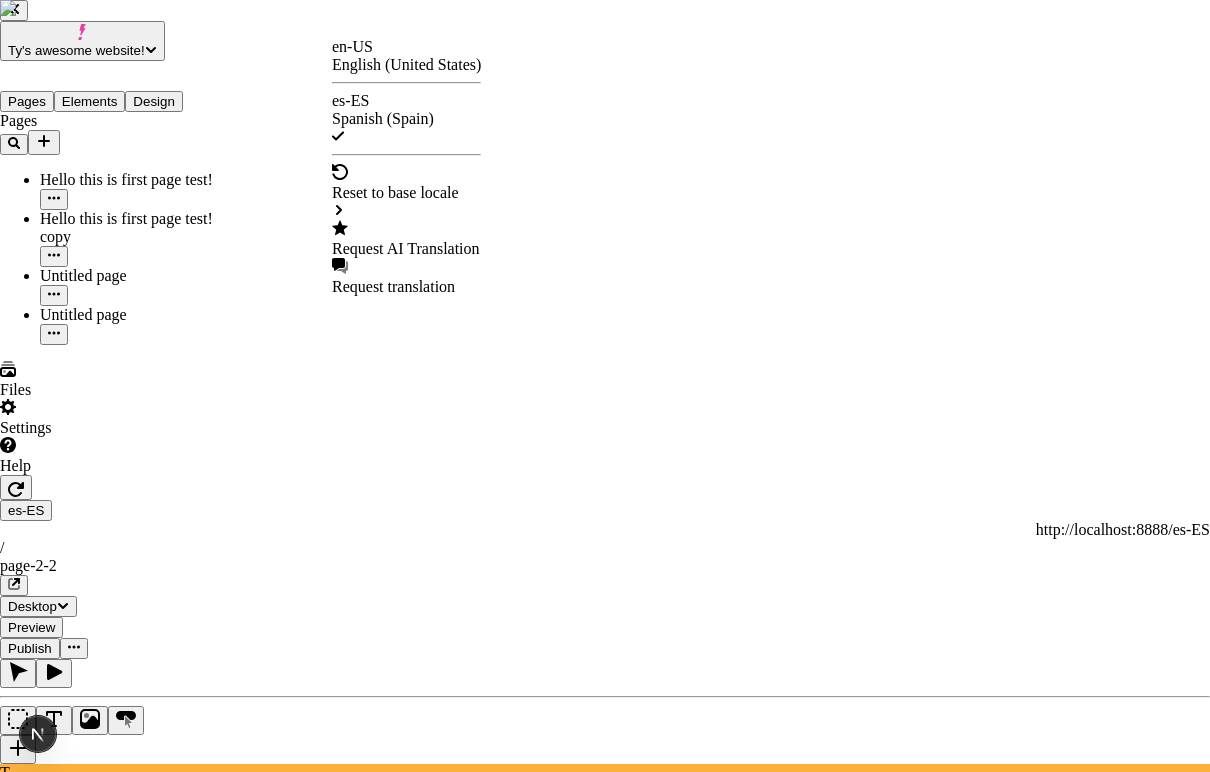 click at bounding box center (605, 3383) 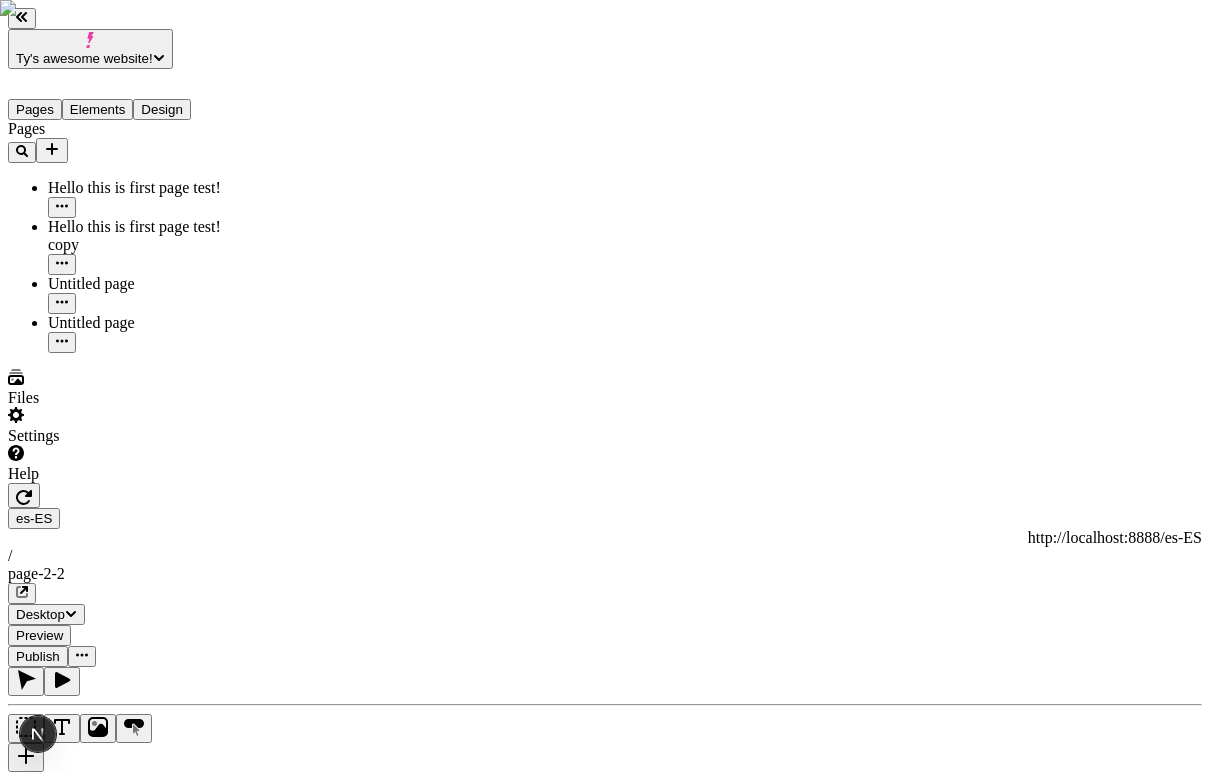 click 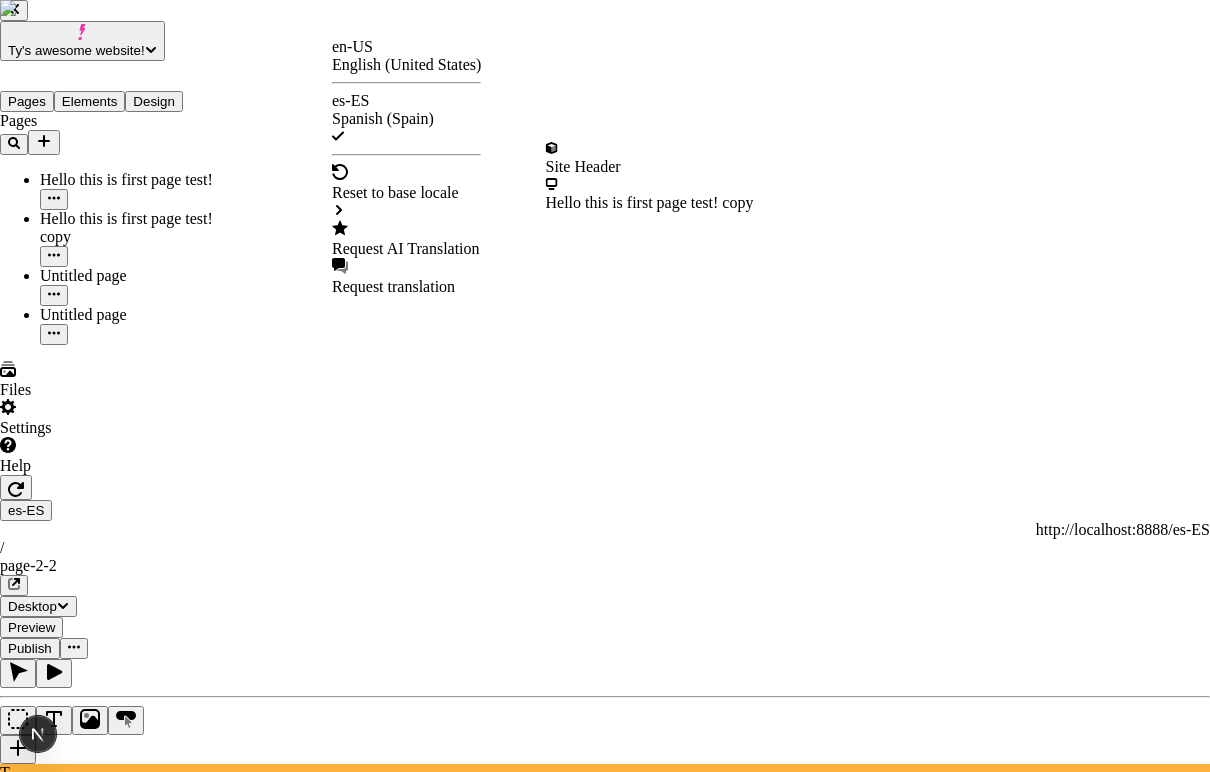 click on "Request AI Translation" at bounding box center [406, 239] 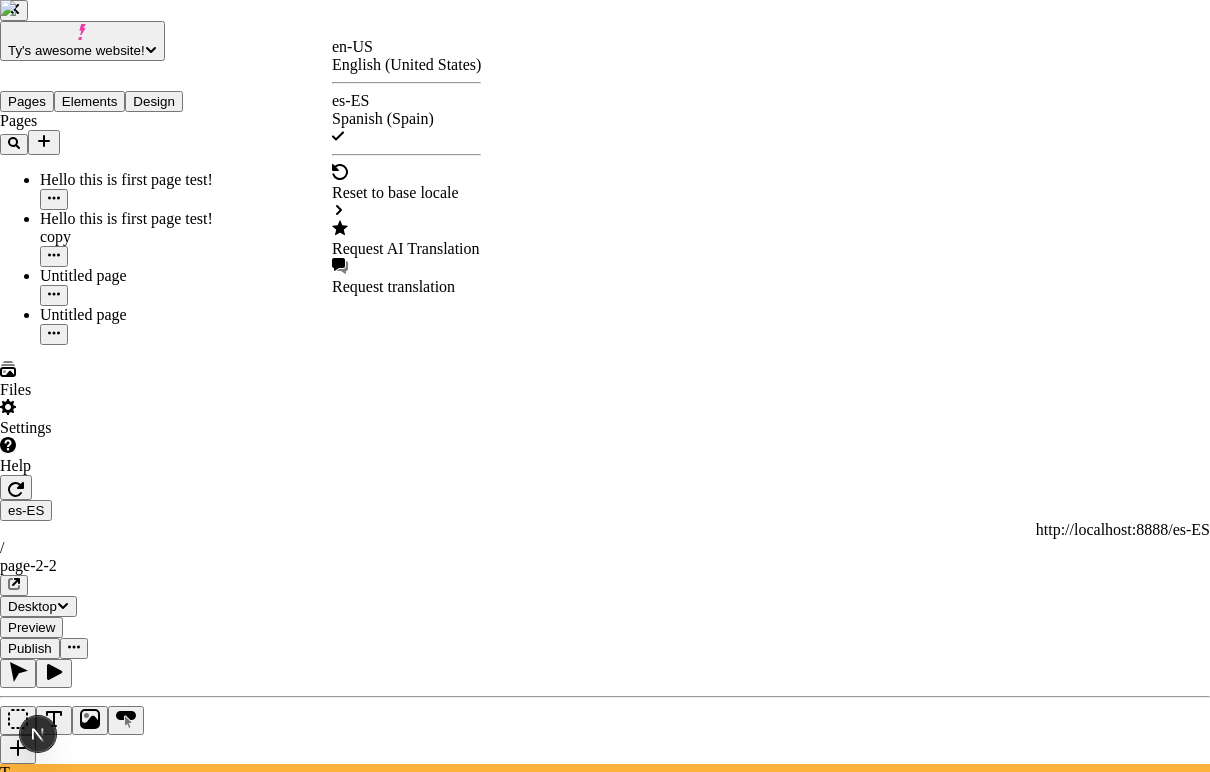 click at bounding box center (605, 3539) 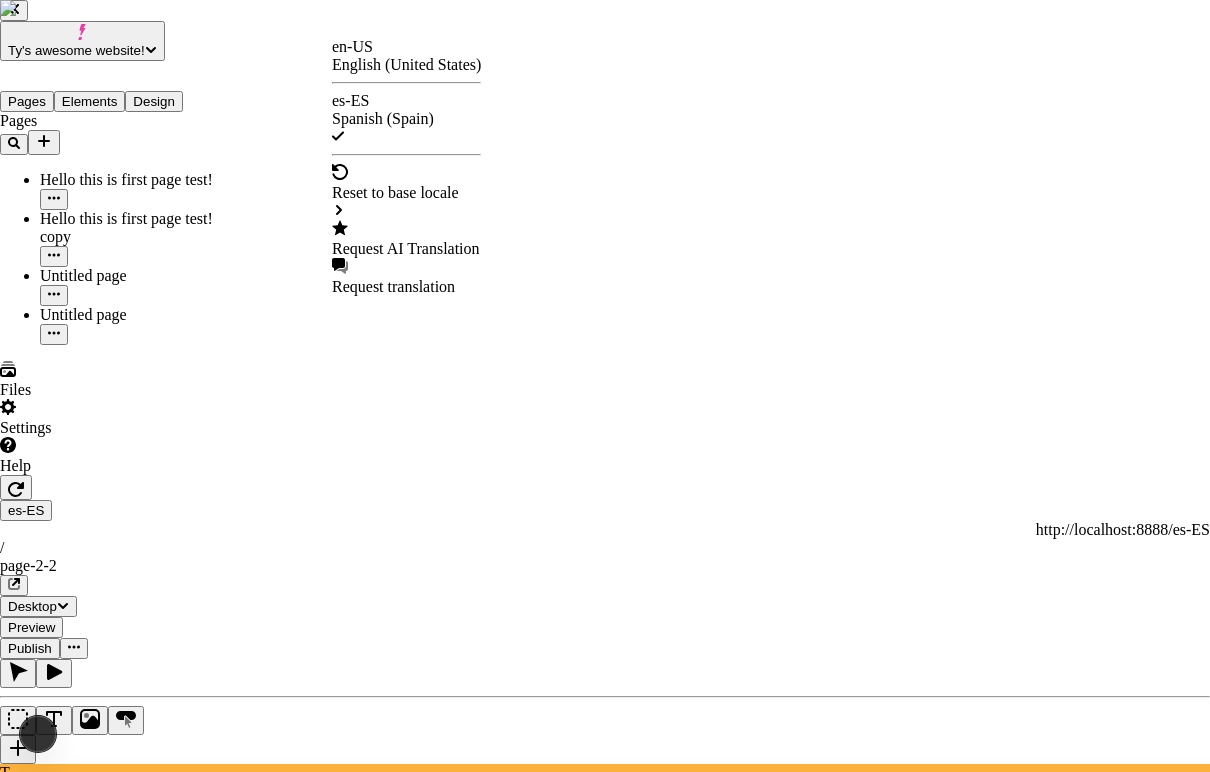 click on "Cancel Translation" at bounding box center [63, 4467] 